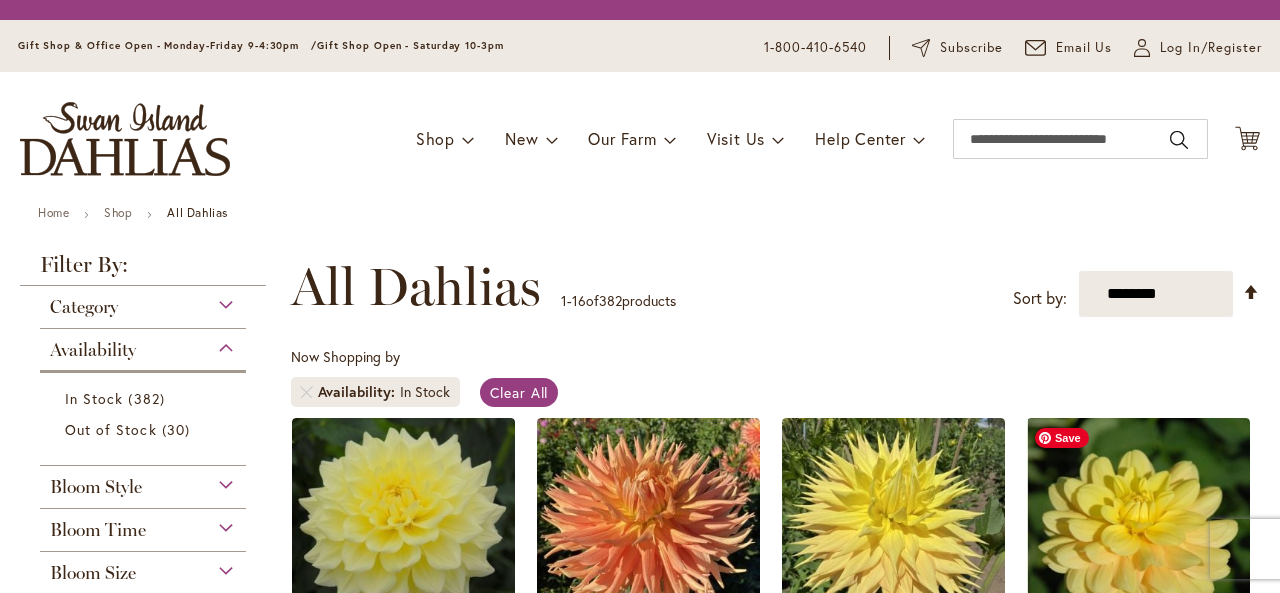scroll, scrollTop: 0, scrollLeft: 0, axis: both 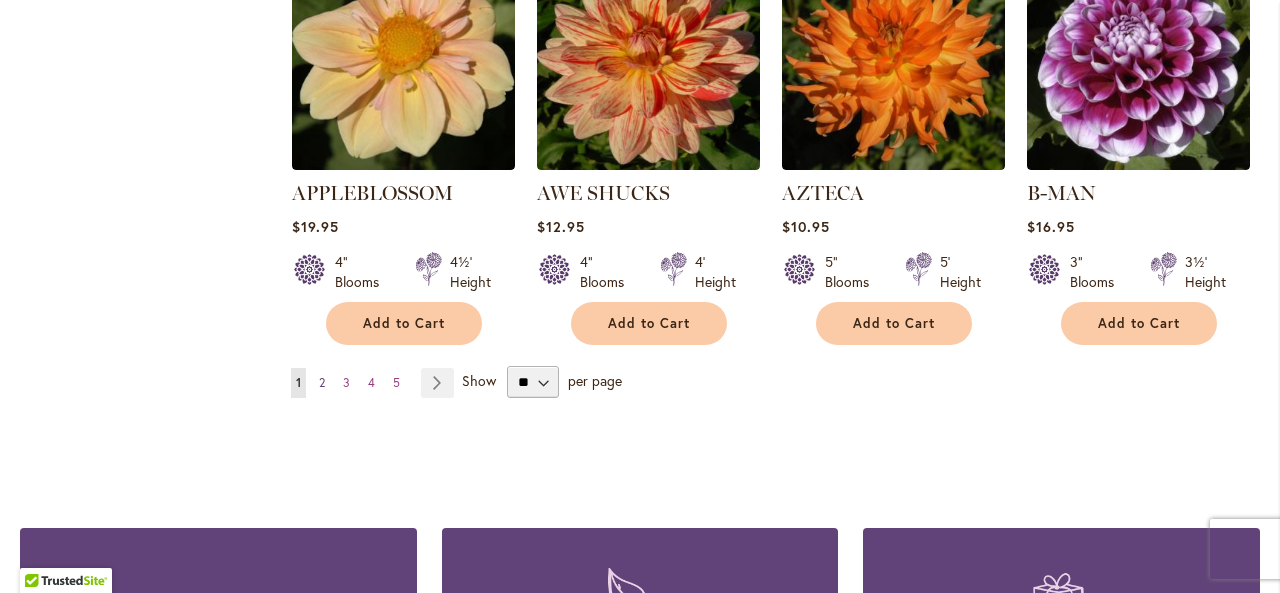 click on "2" at bounding box center (322, 382) 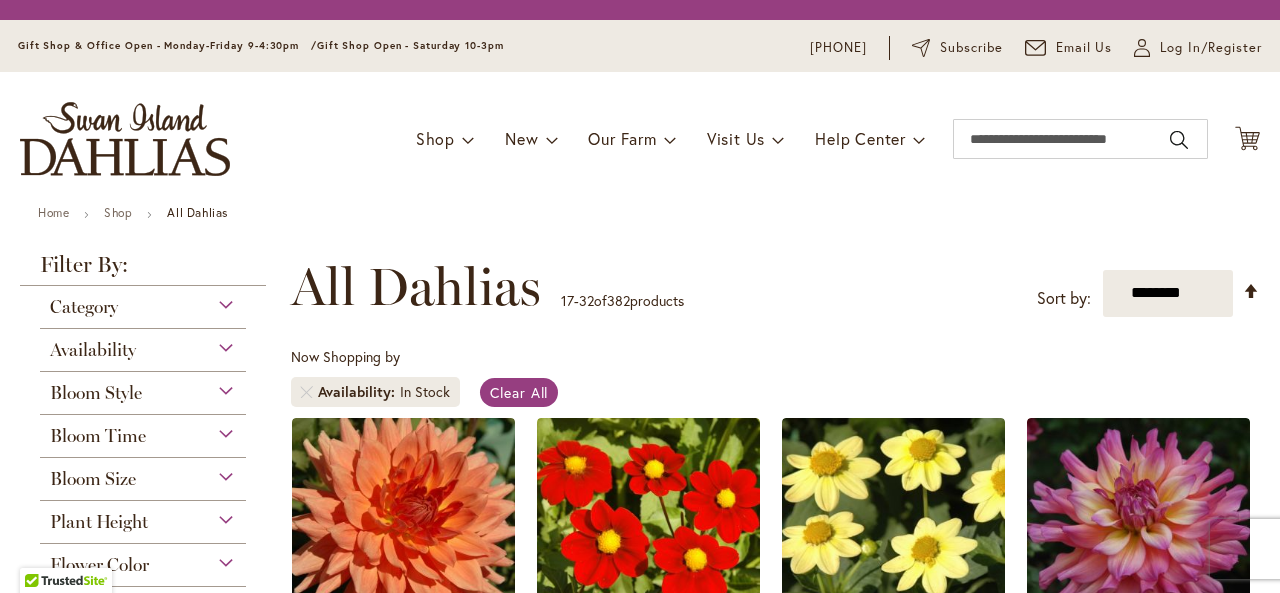 scroll, scrollTop: 0, scrollLeft: 0, axis: both 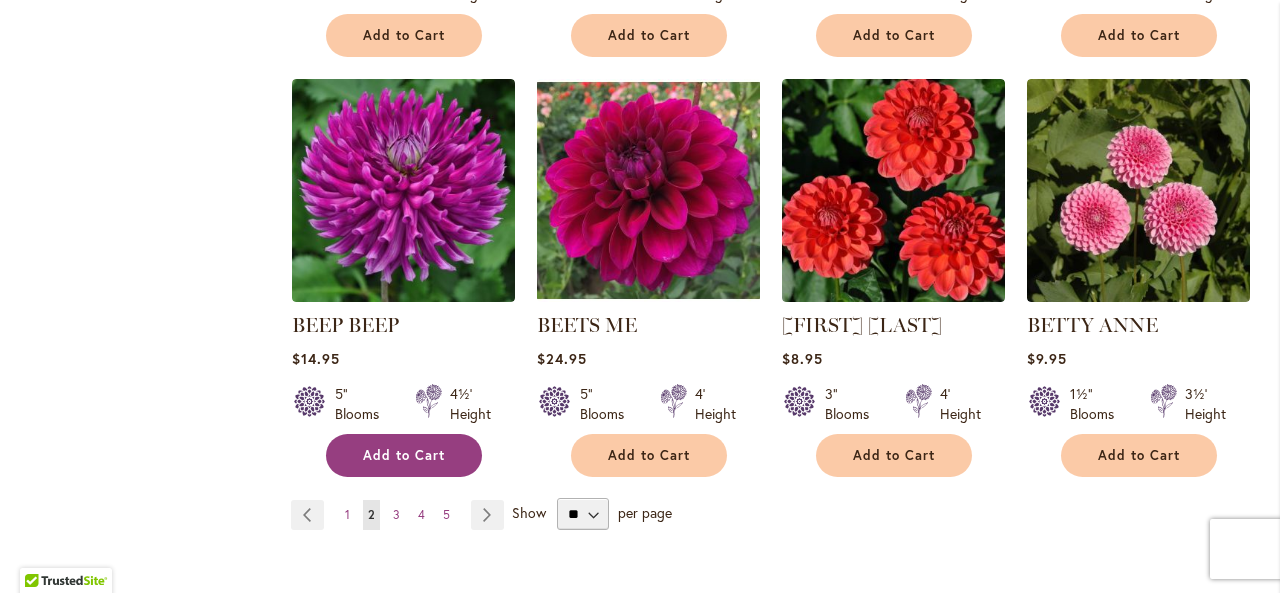 click on "Add to Cart" at bounding box center (404, 455) 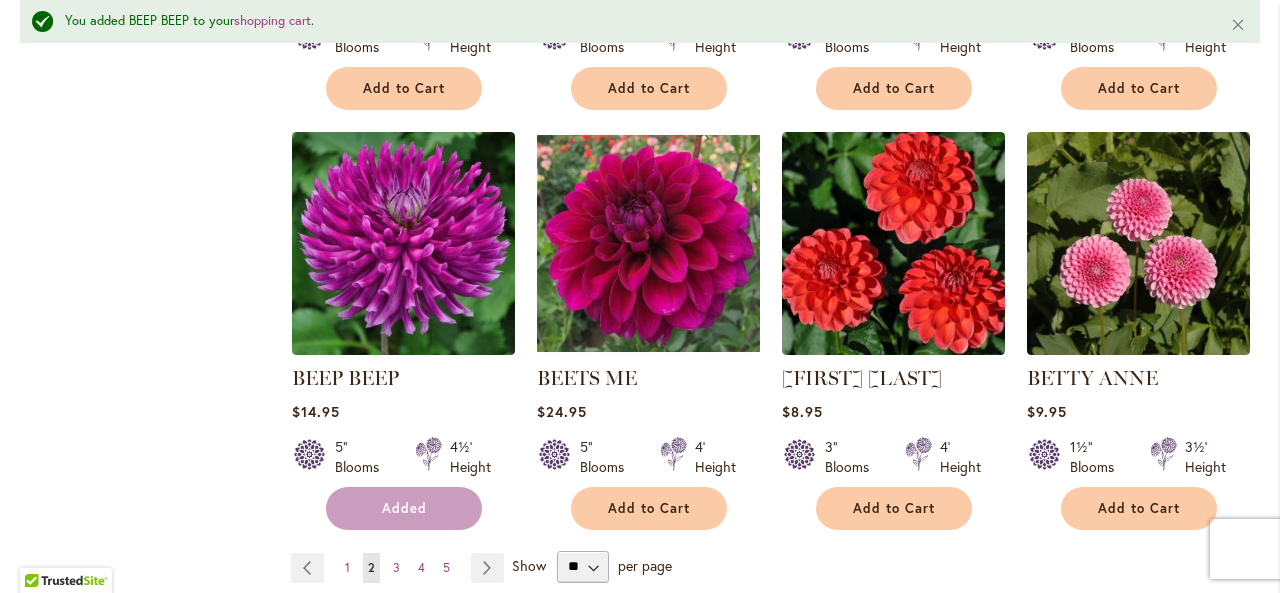scroll, scrollTop: 1691, scrollLeft: 0, axis: vertical 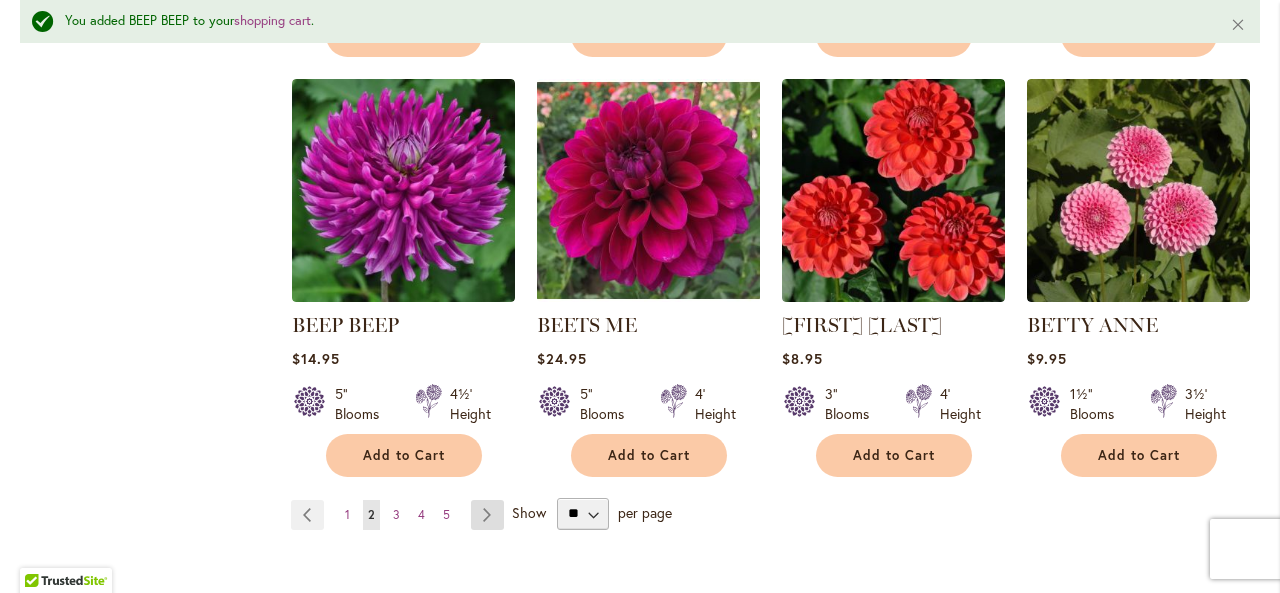 click on "Page
Next" at bounding box center [487, 515] 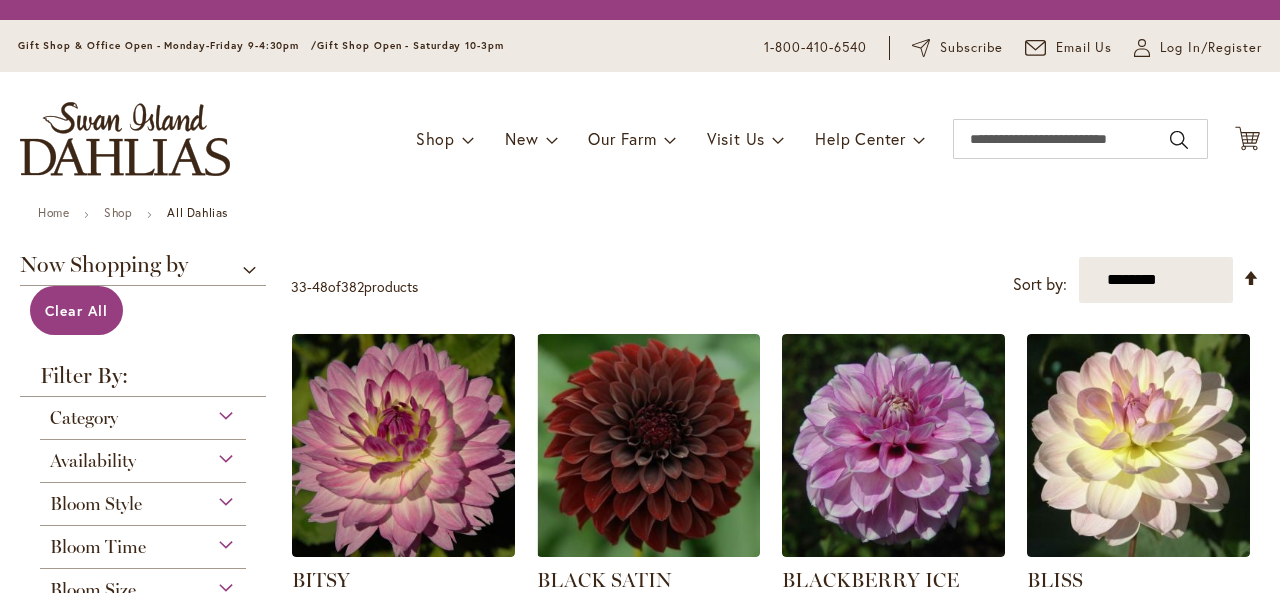 scroll, scrollTop: 0, scrollLeft: 0, axis: both 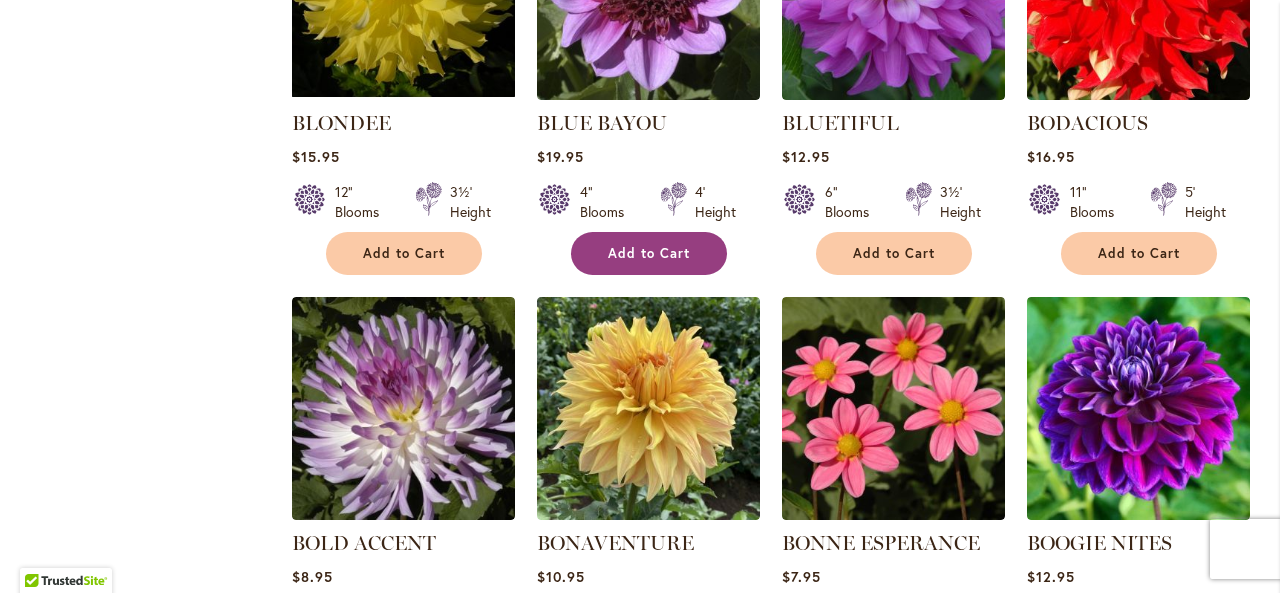 click on "Add to Cart" at bounding box center [649, 253] 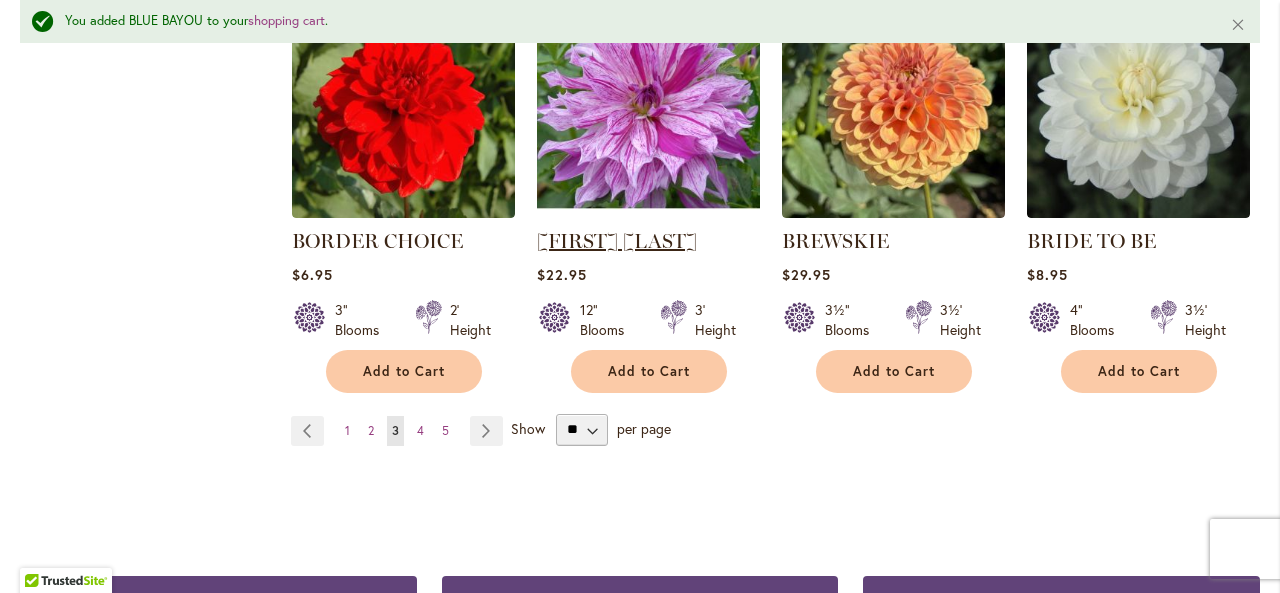 scroll, scrollTop: 1800, scrollLeft: 0, axis: vertical 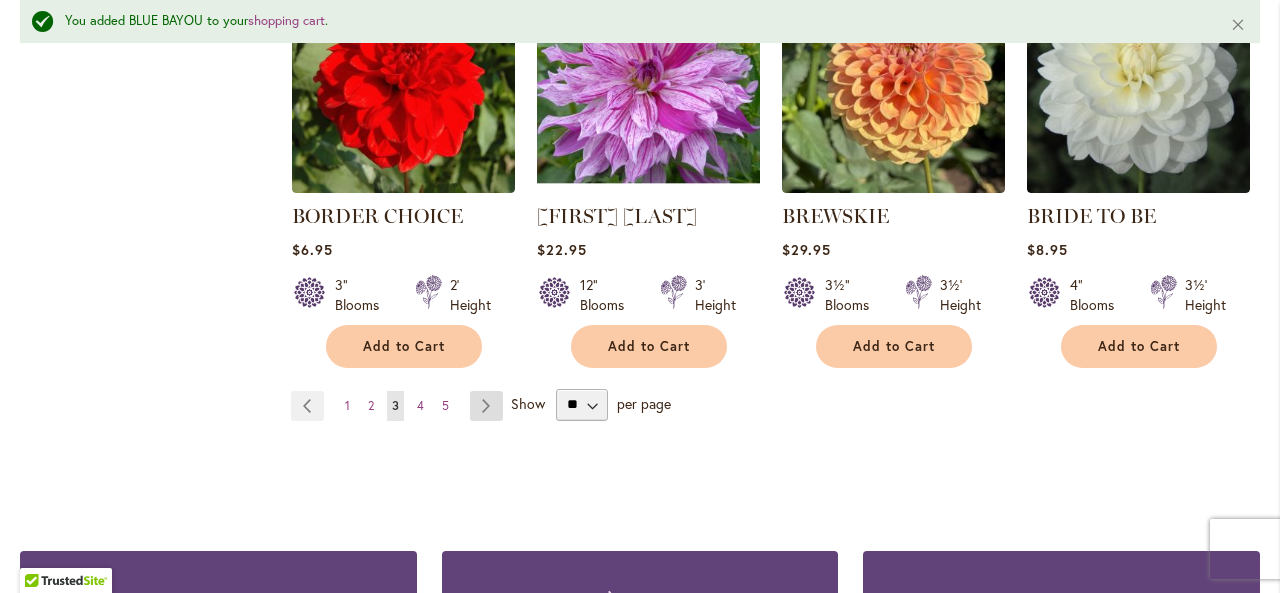 click on "Page
Next" at bounding box center [486, 406] 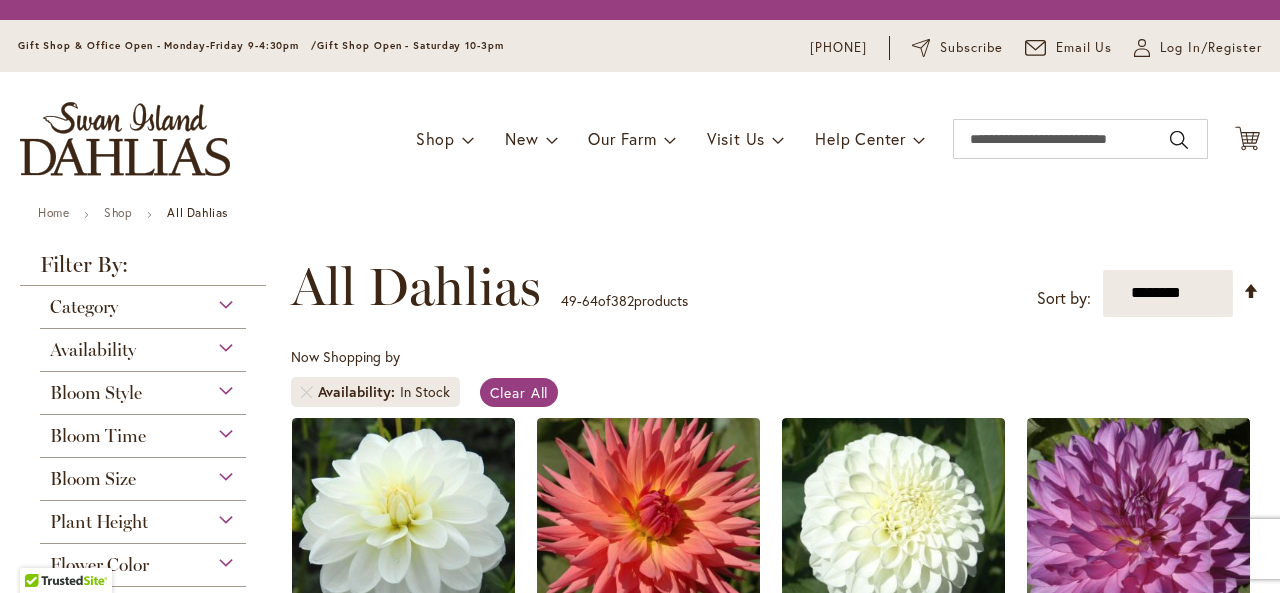 scroll, scrollTop: 0, scrollLeft: 0, axis: both 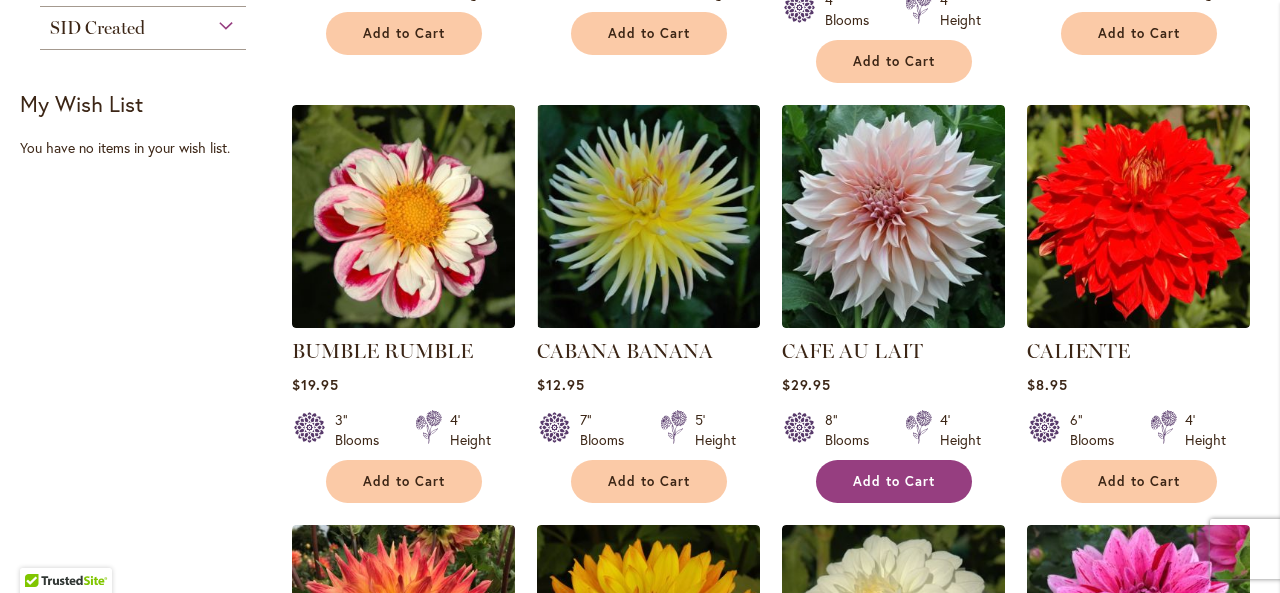 click on "Add to Cart" at bounding box center [894, 481] 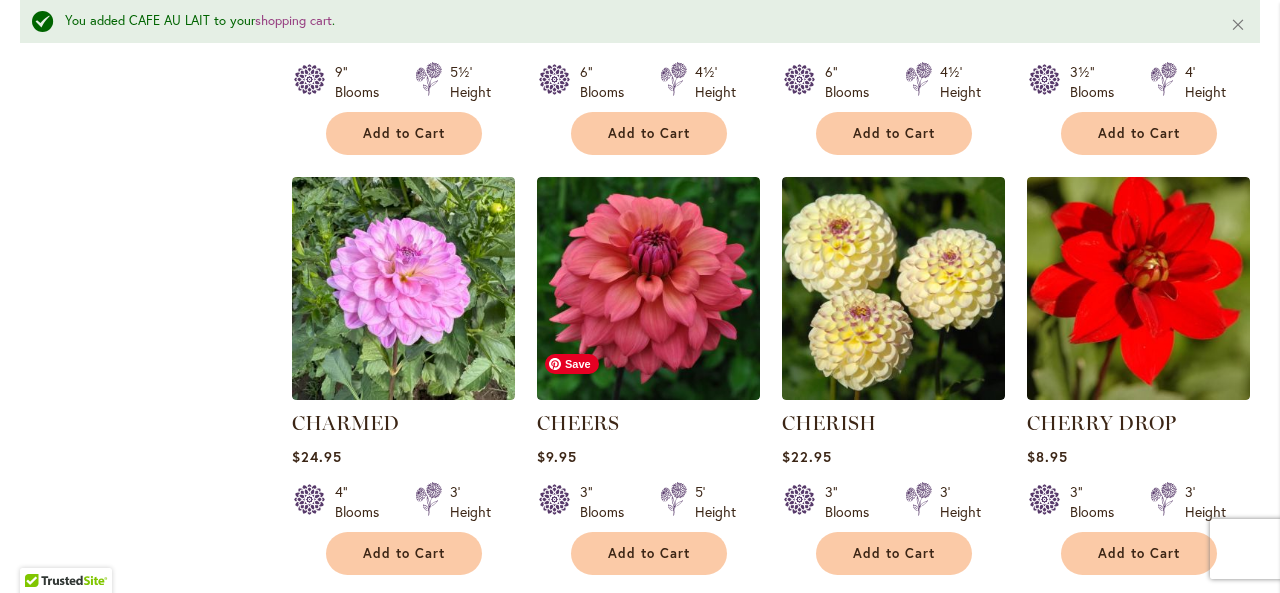 scroll, scrollTop: 1652, scrollLeft: 0, axis: vertical 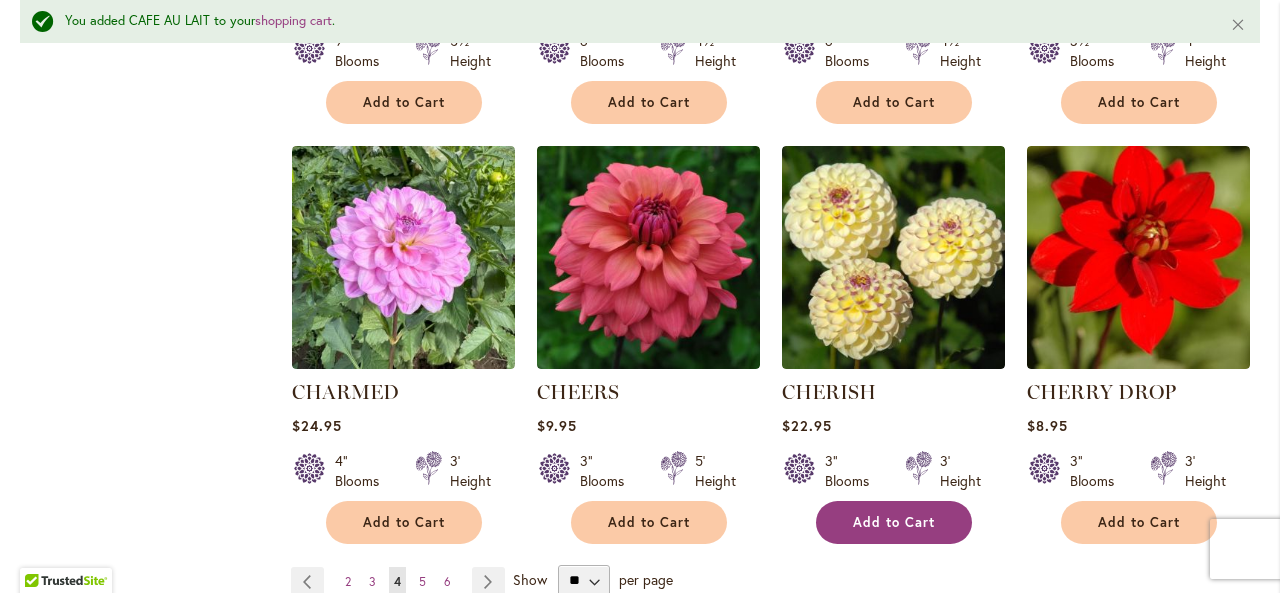 click on "Add to Cart" at bounding box center [894, 522] 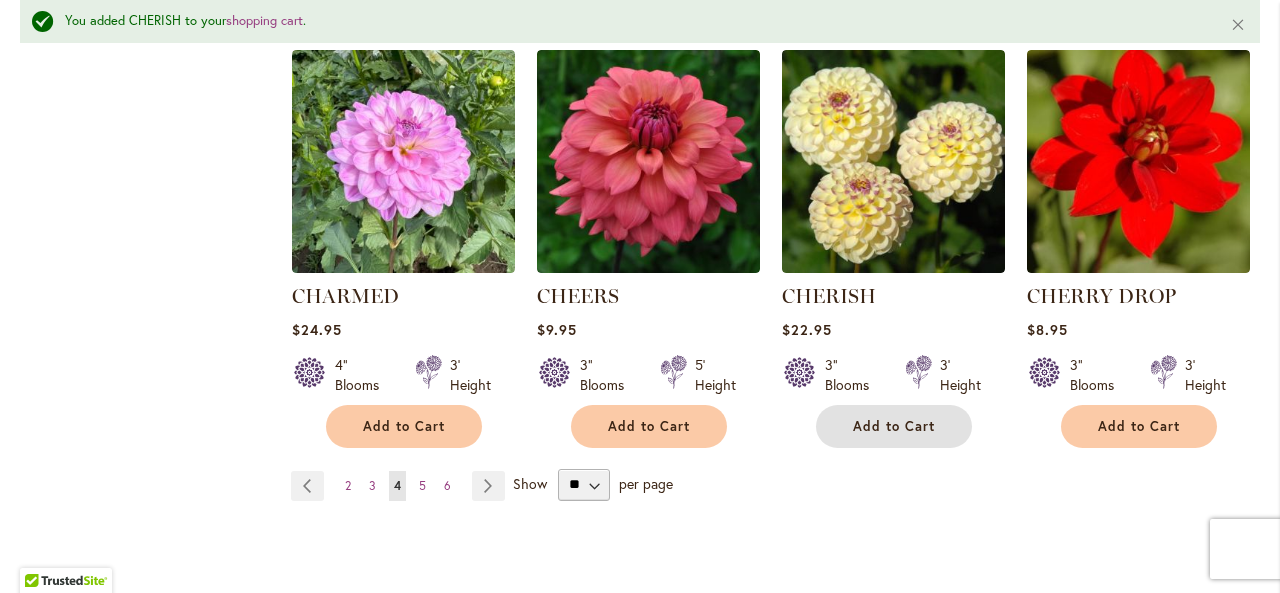 scroll, scrollTop: 1852, scrollLeft: 0, axis: vertical 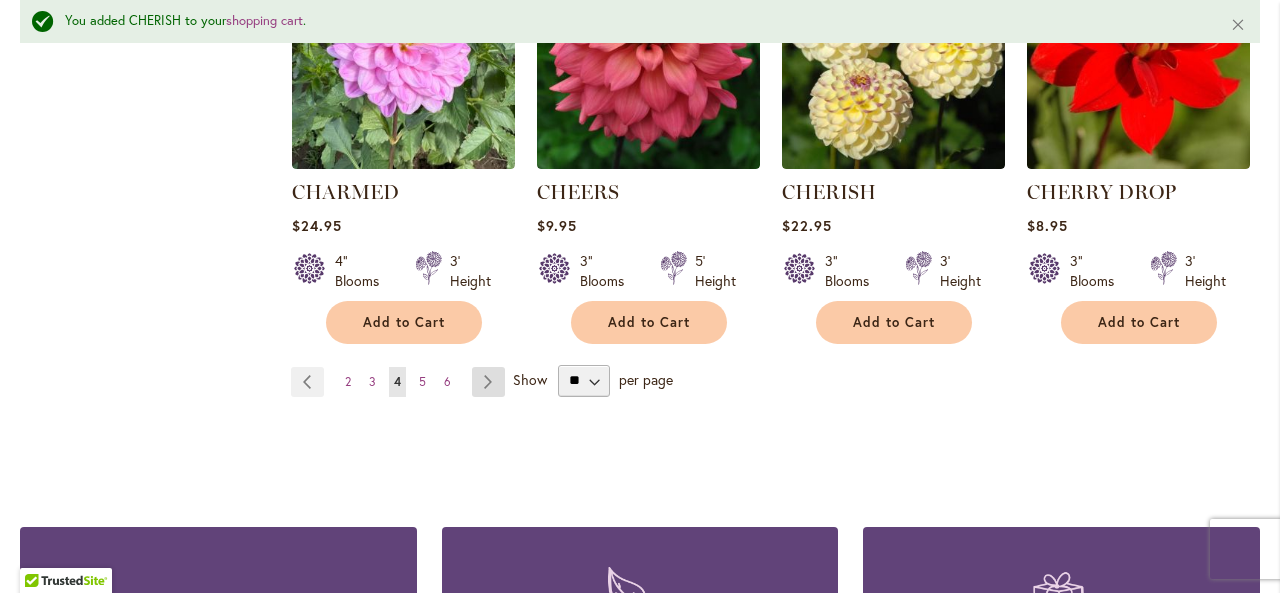 click on "Page
Next" at bounding box center [488, 382] 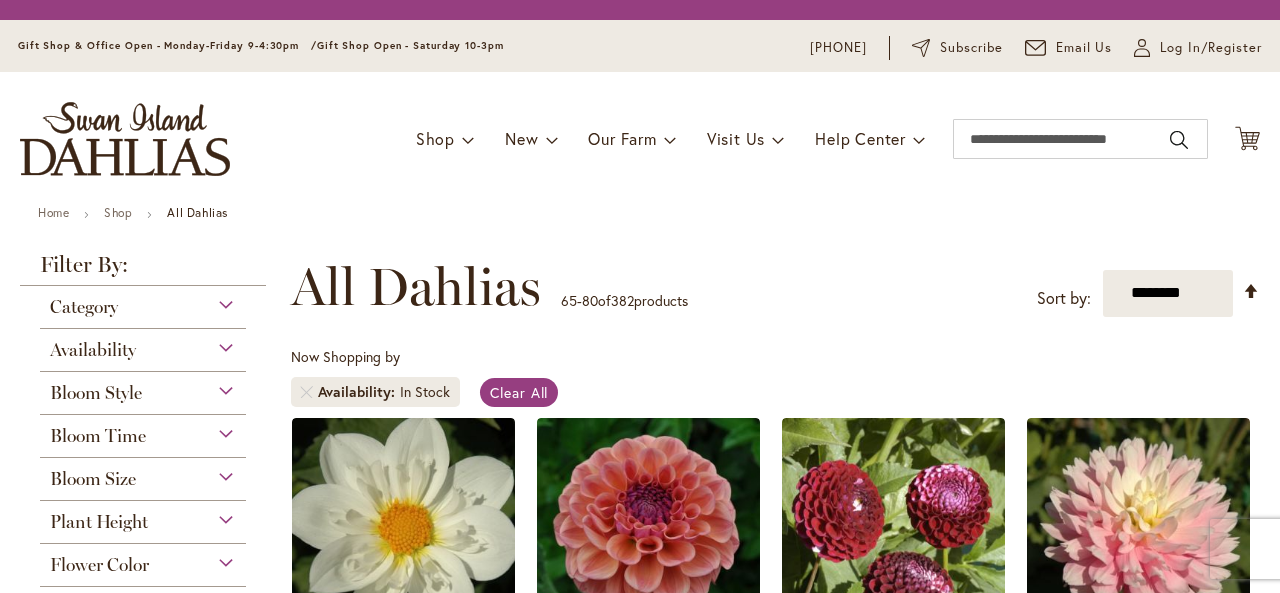 scroll, scrollTop: 0, scrollLeft: 0, axis: both 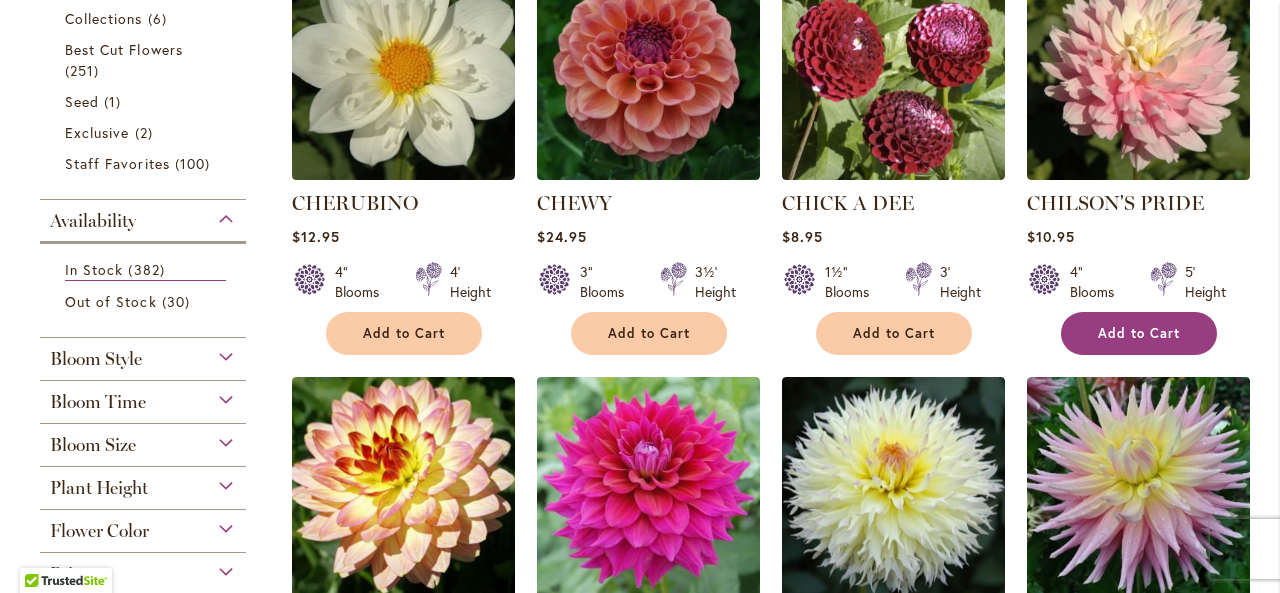 click on "Add to Cart" at bounding box center [1139, 333] 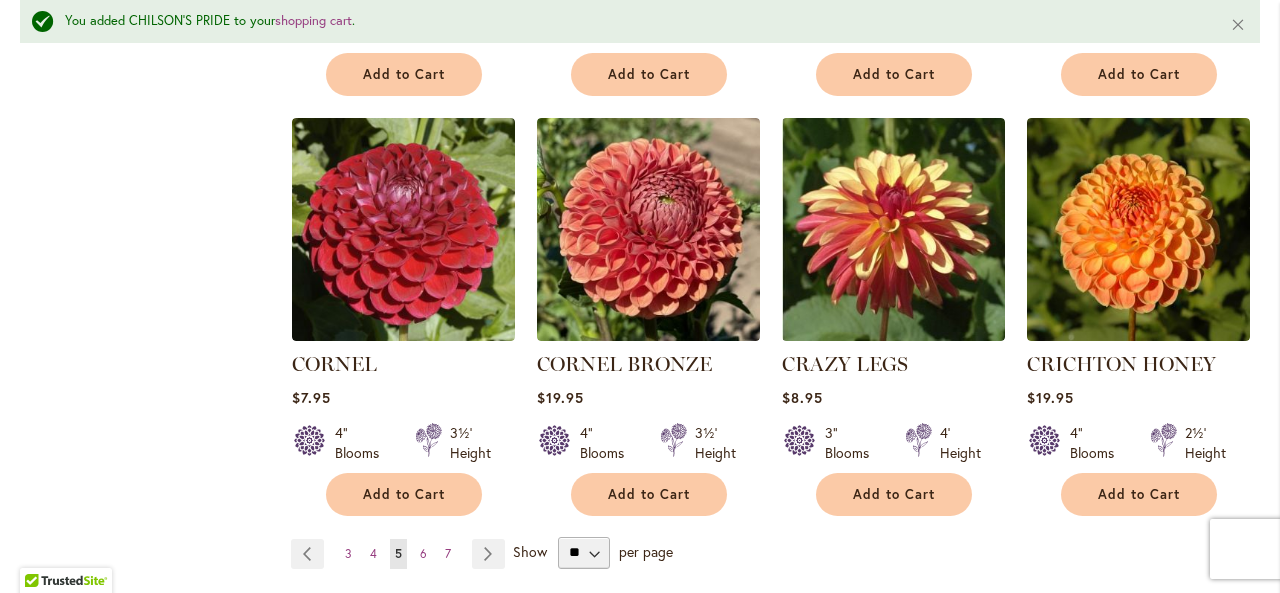scroll, scrollTop: 1752, scrollLeft: 0, axis: vertical 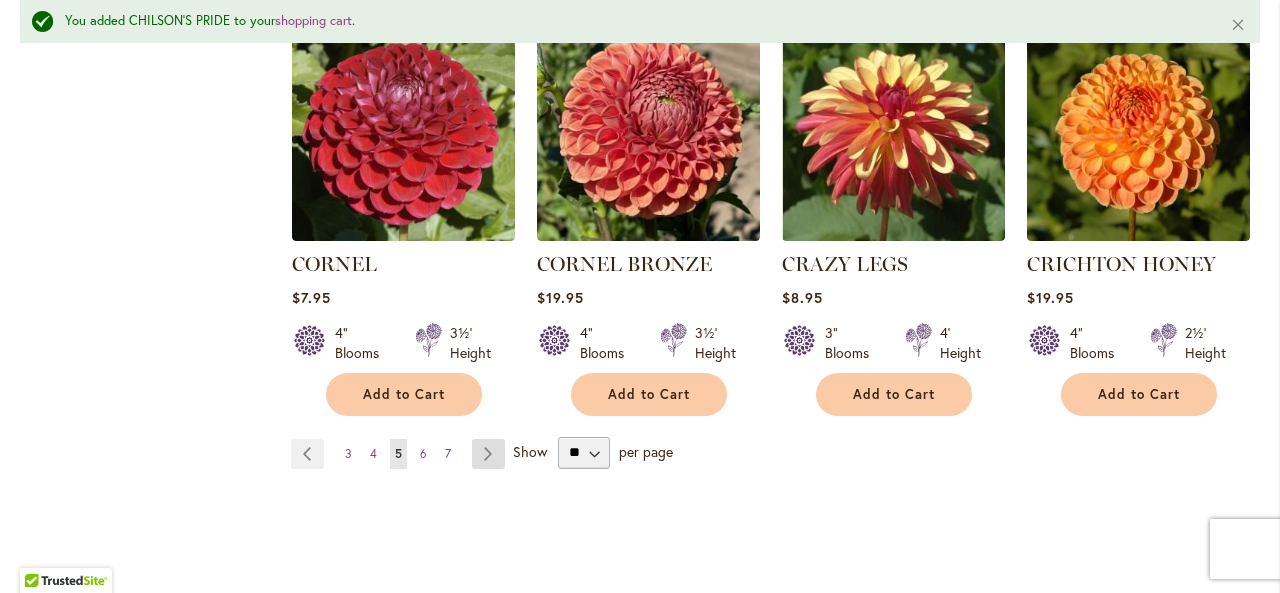 click on "Page
Next" at bounding box center [488, 454] 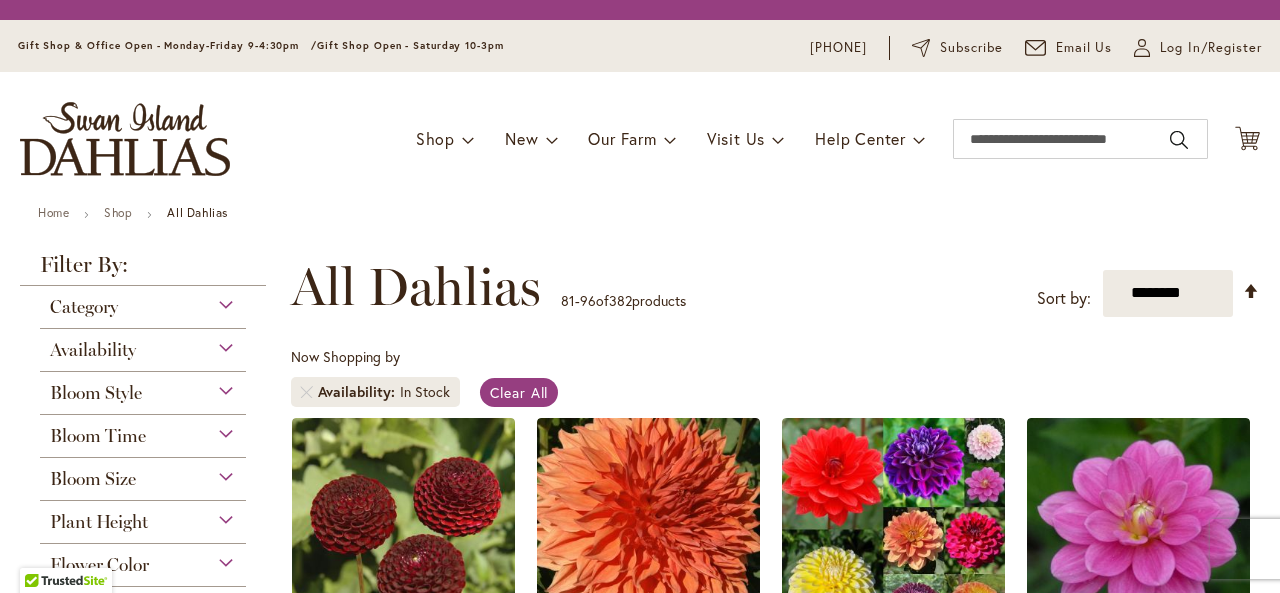 scroll, scrollTop: 0, scrollLeft: 0, axis: both 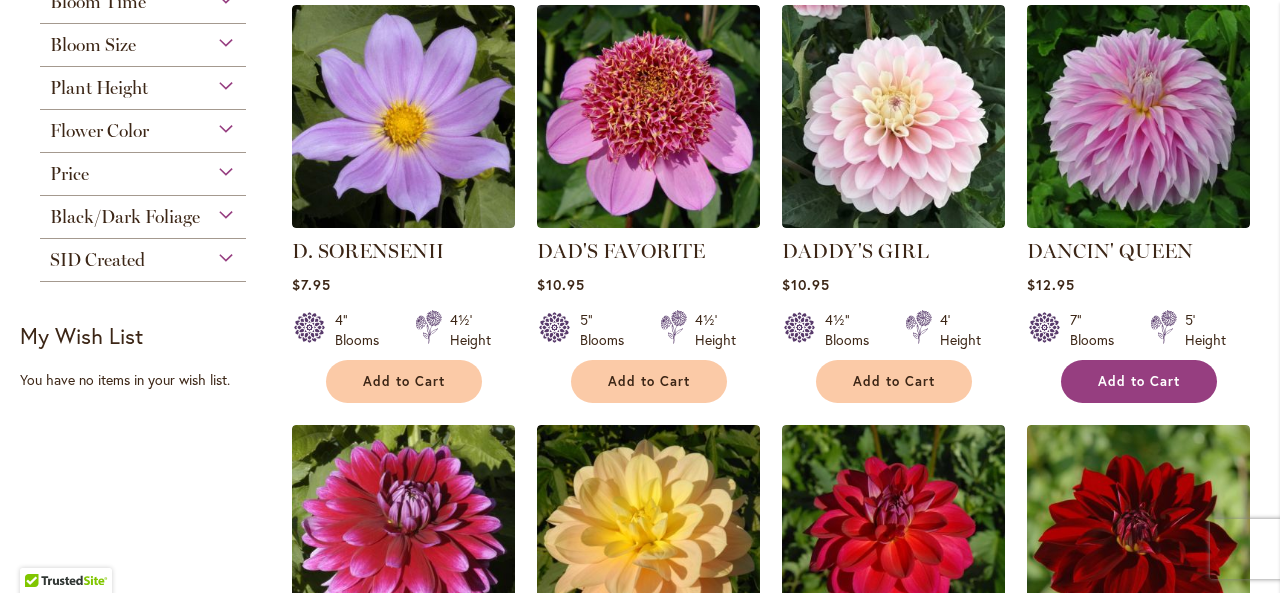 click on "Add to Cart" at bounding box center (1139, 381) 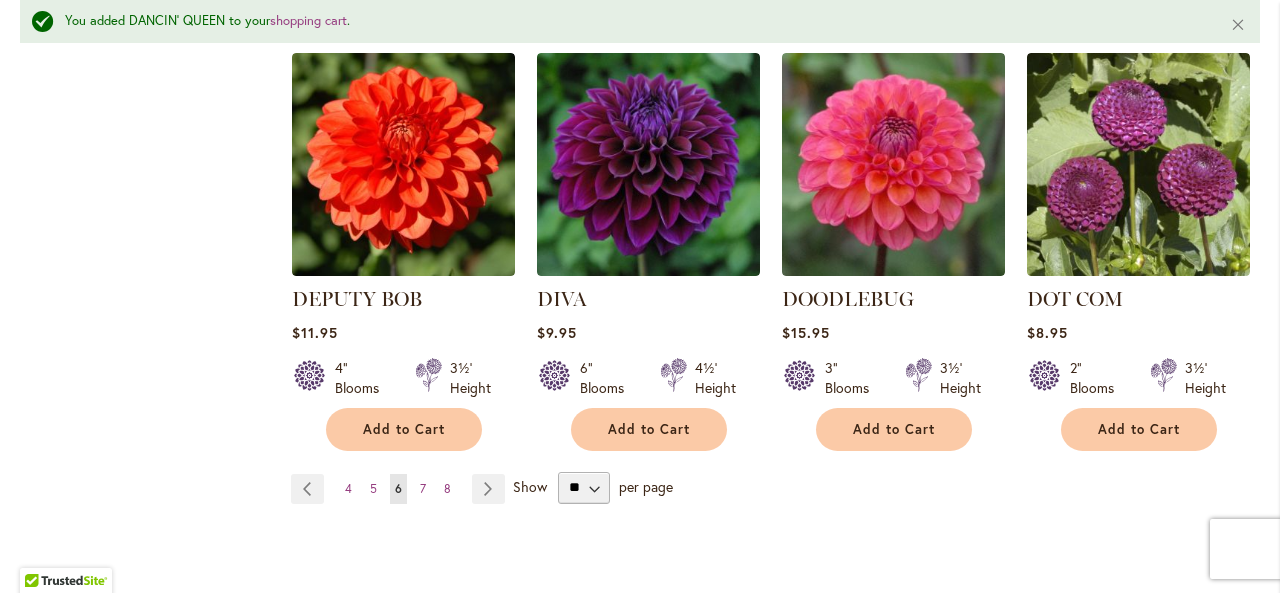 scroll, scrollTop: 1852, scrollLeft: 0, axis: vertical 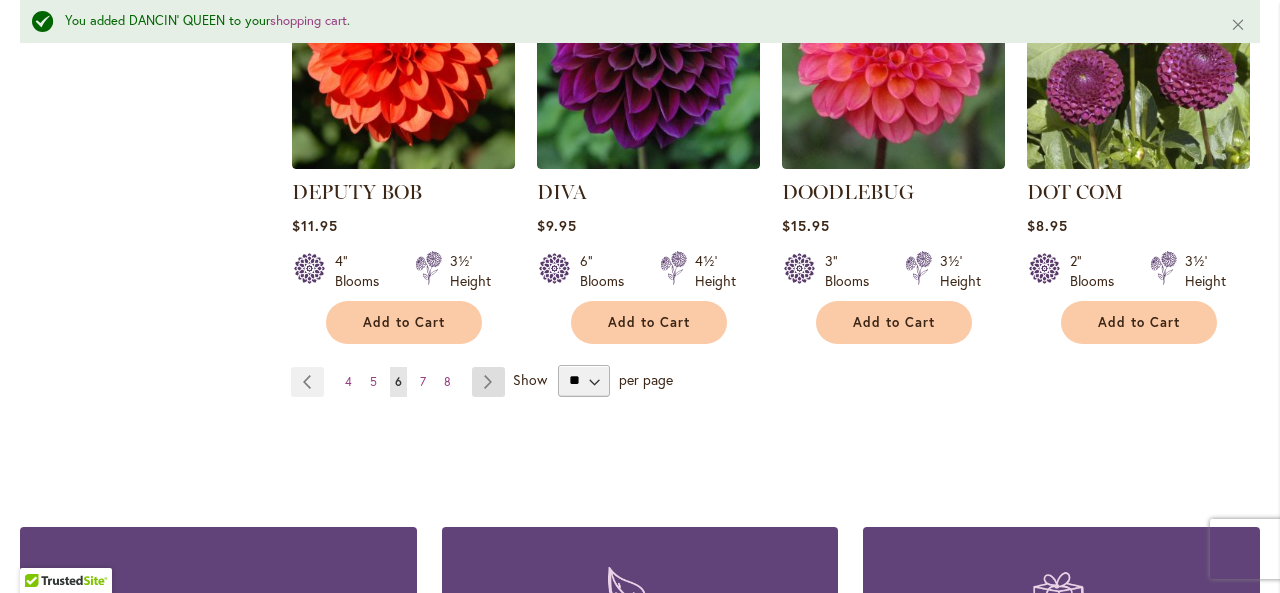 click on "Page
Next" at bounding box center [488, 382] 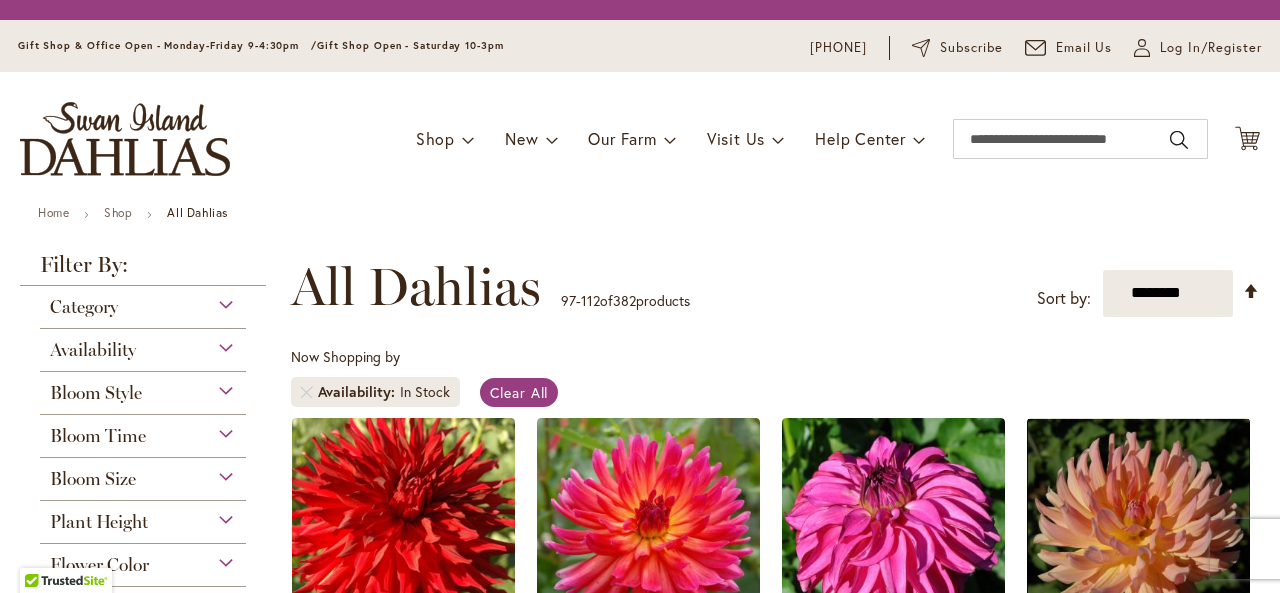 scroll, scrollTop: 0, scrollLeft: 0, axis: both 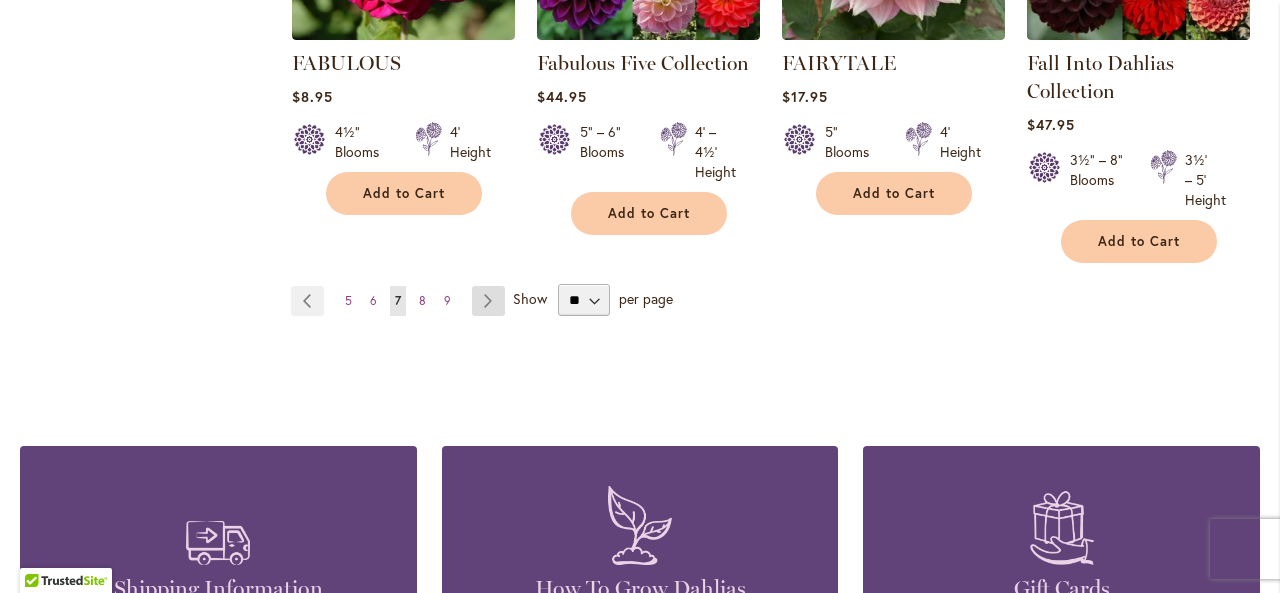 click on "Page
Next" at bounding box center [488, 301] 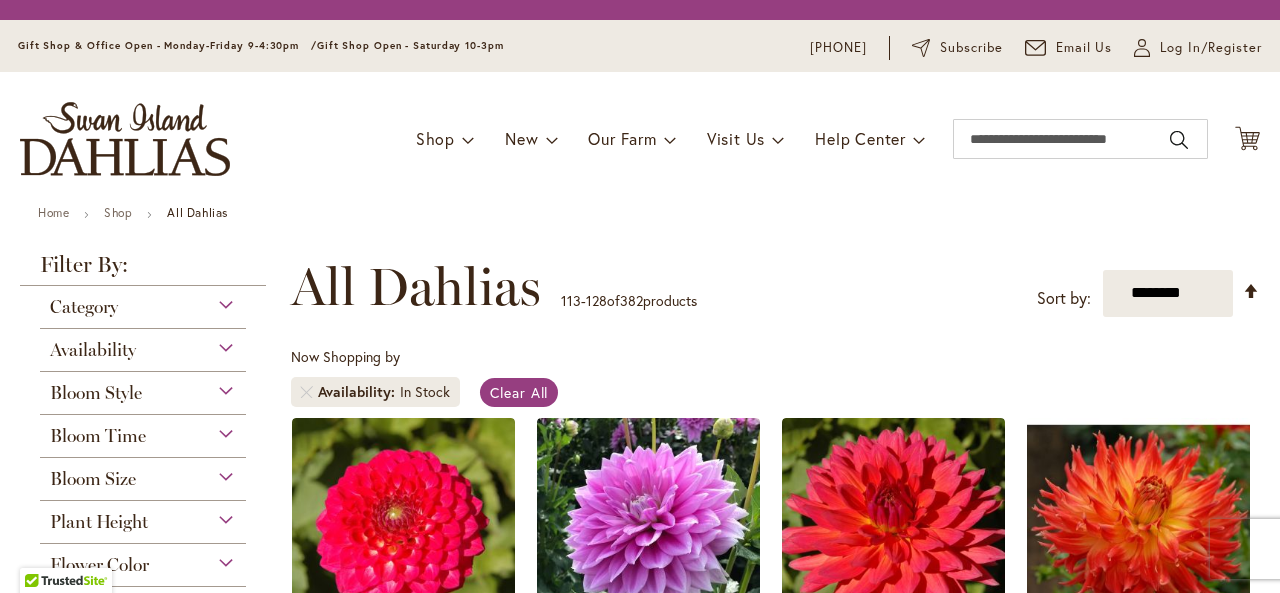 scroll, scrollTop: 0, scrollLeft: 0, axis: both 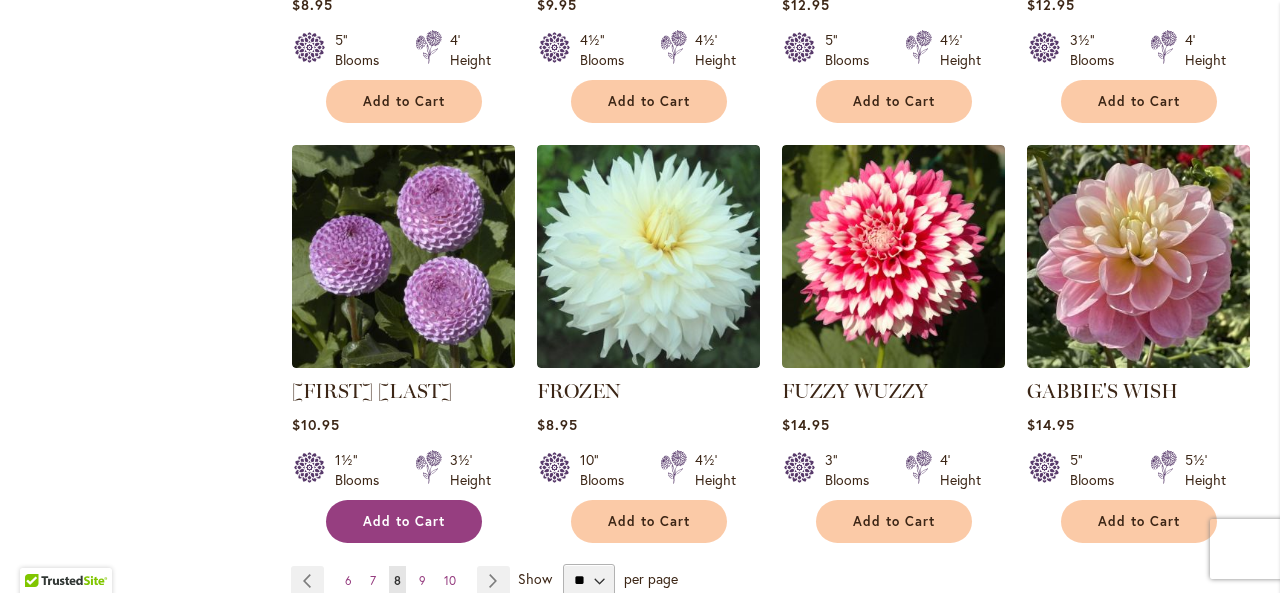 click on "Add to Cart" at bounding box center [404, 521] 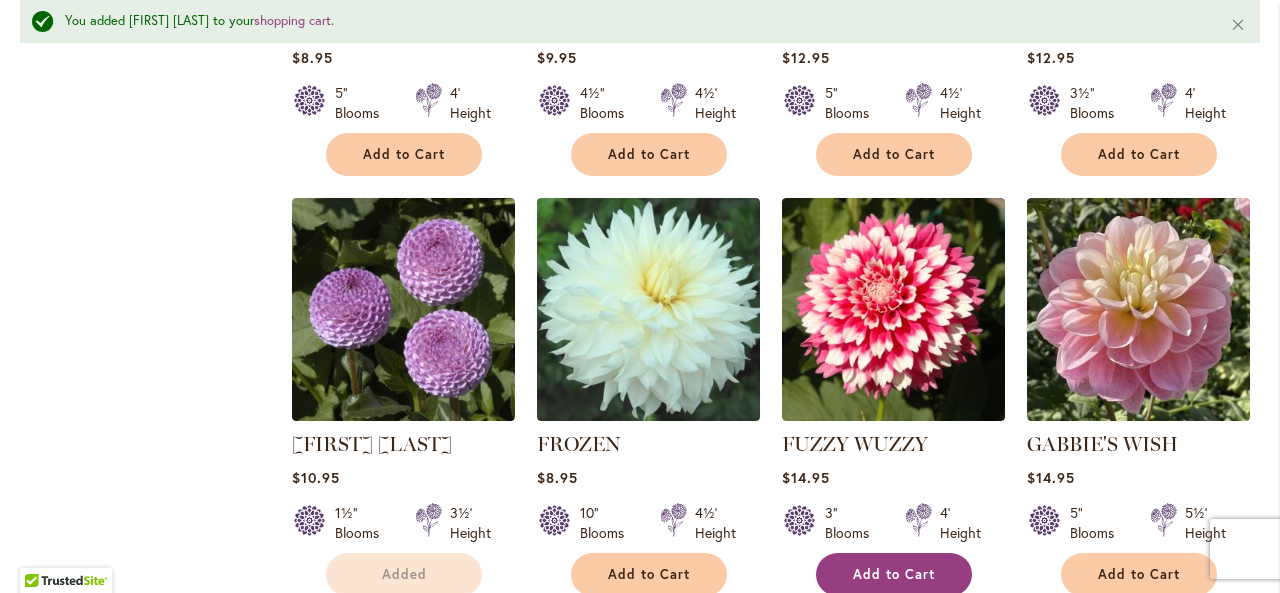 click on "Add to Cart" at bounding box center (894, 574) 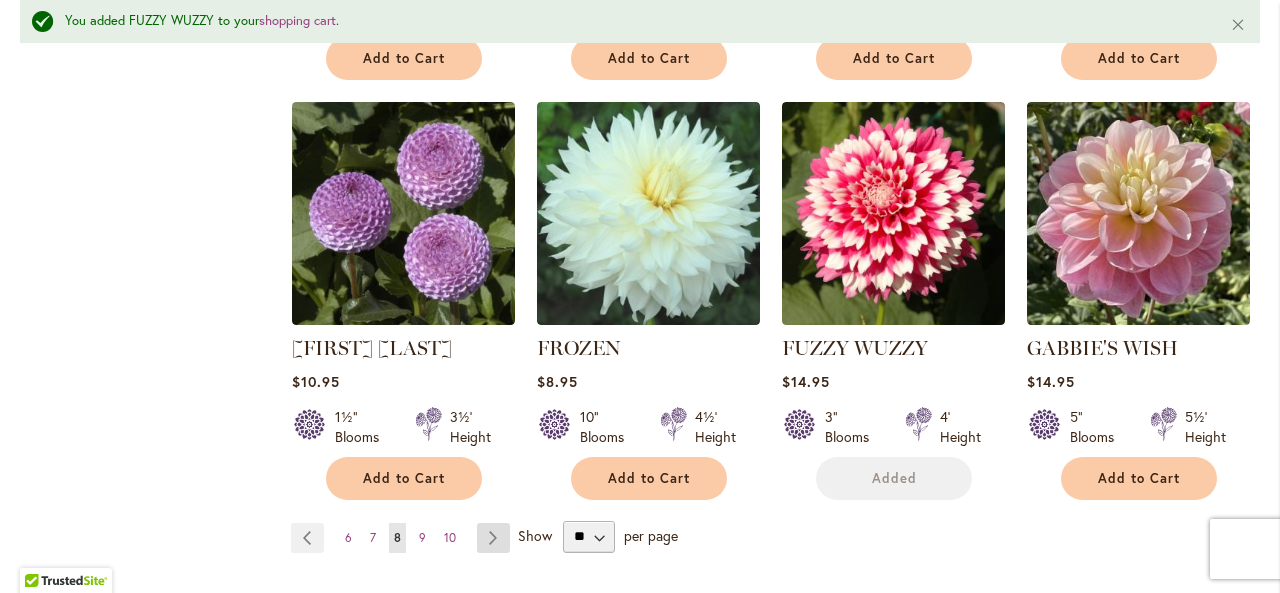 scroll, scrollTop: 1752, scrollLeft: 0, axis: vertical 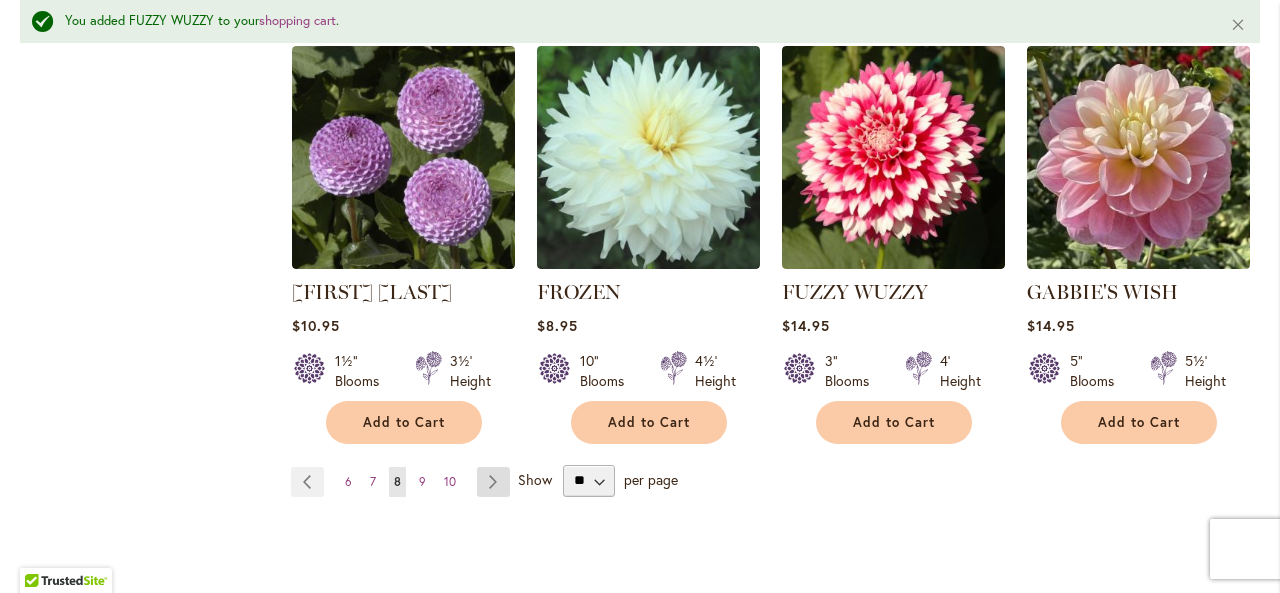 click on "Page
Next" at bounding box center [493, 482] 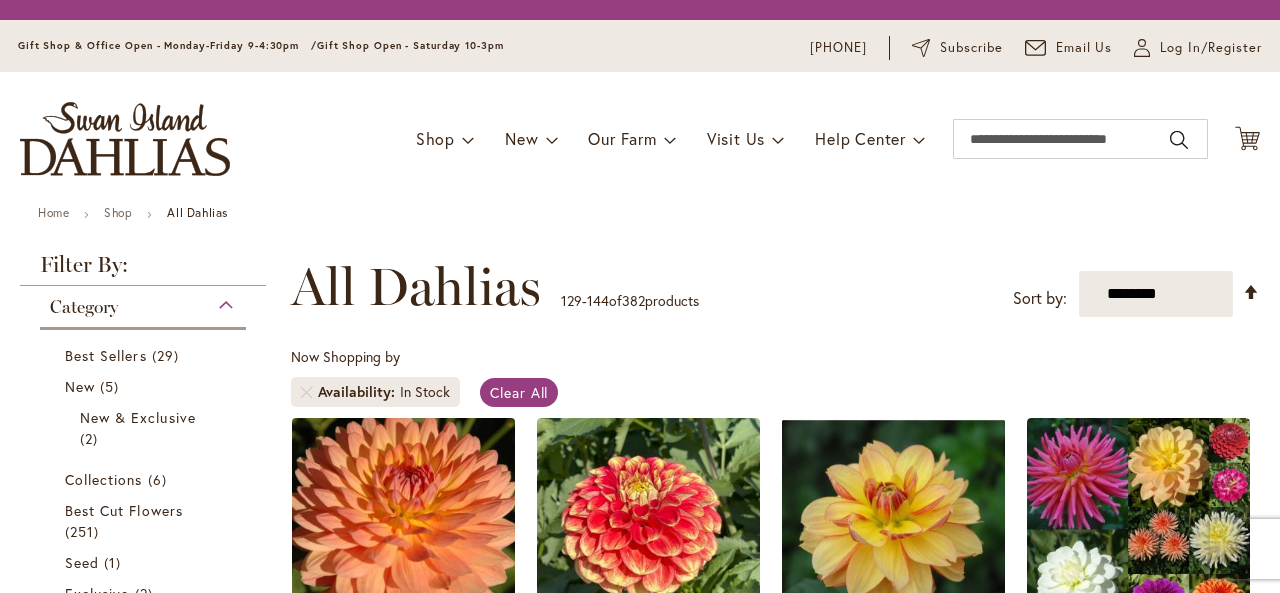 scroll, scrollTop: 0, scrollLeft: 0, axis: both 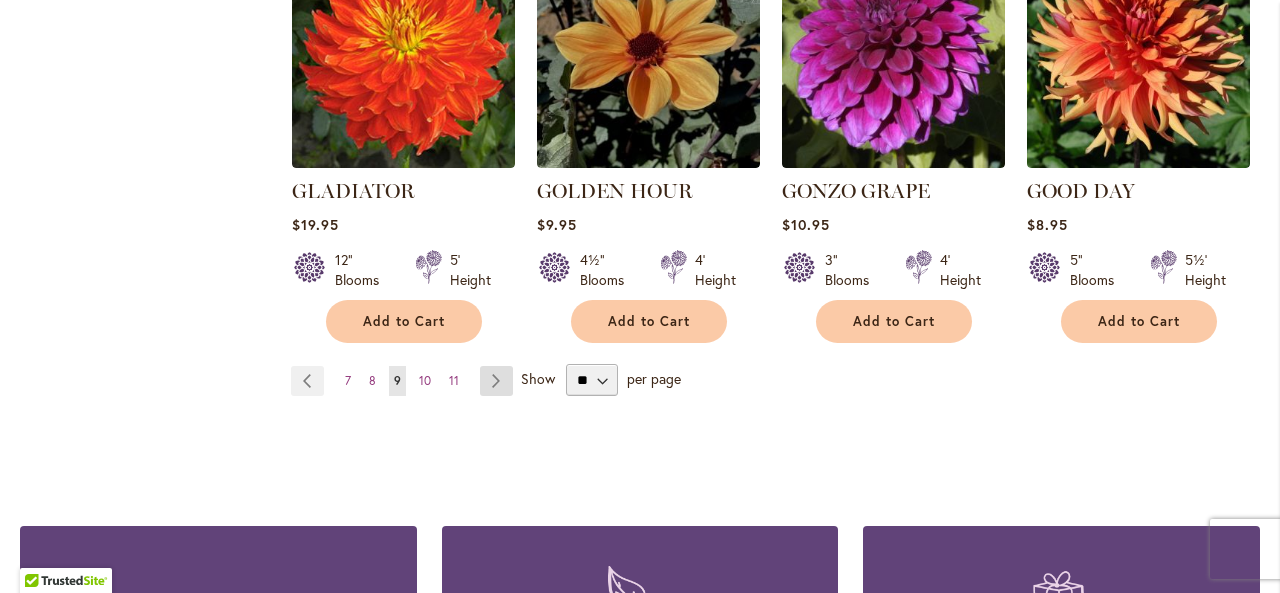 click on "Page
Next" at bounding box center [496, 381] 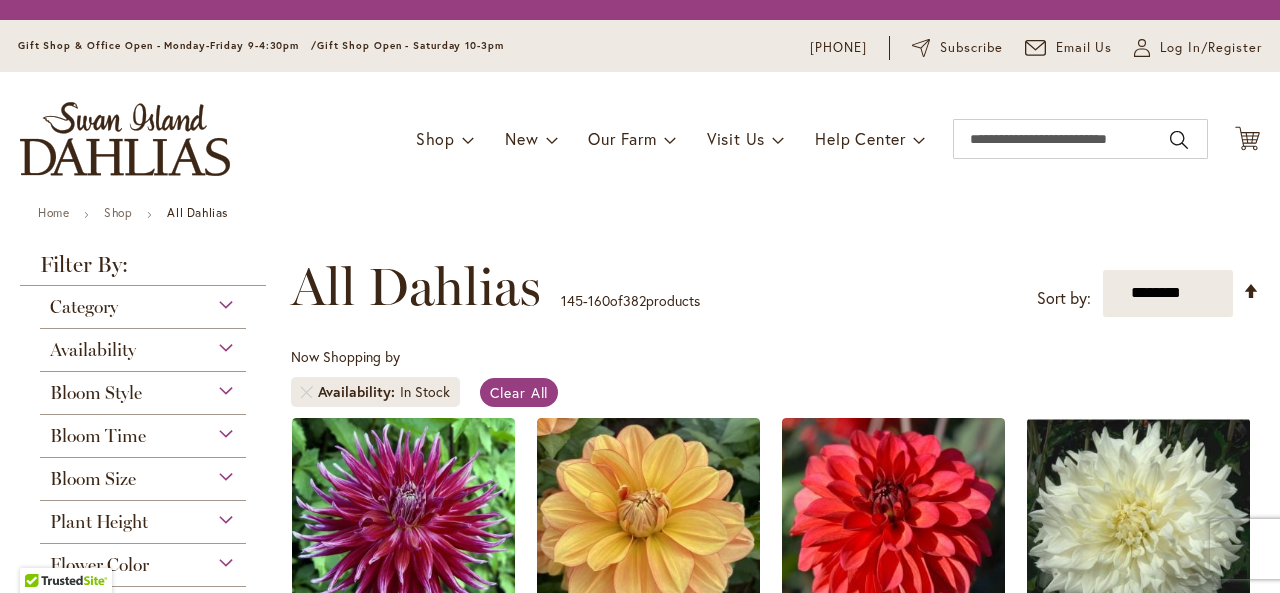 scroll, scrollTop: 0, scrollLeft: 0, axis: both 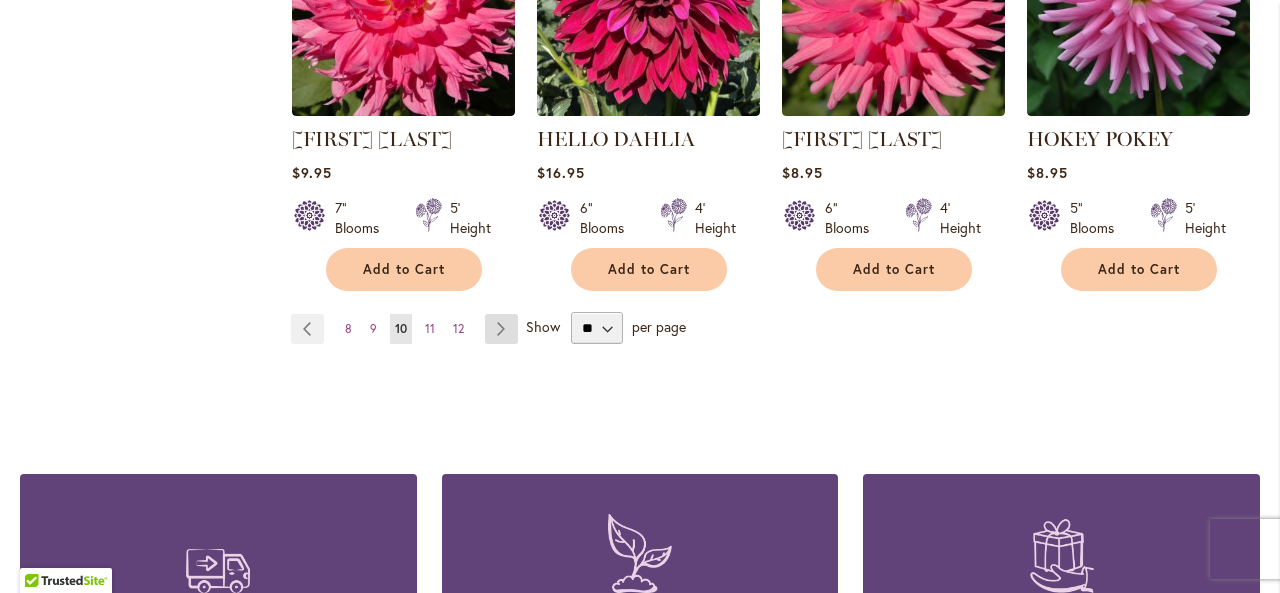 click on "Page
Next" at bounding box center (501, 329) 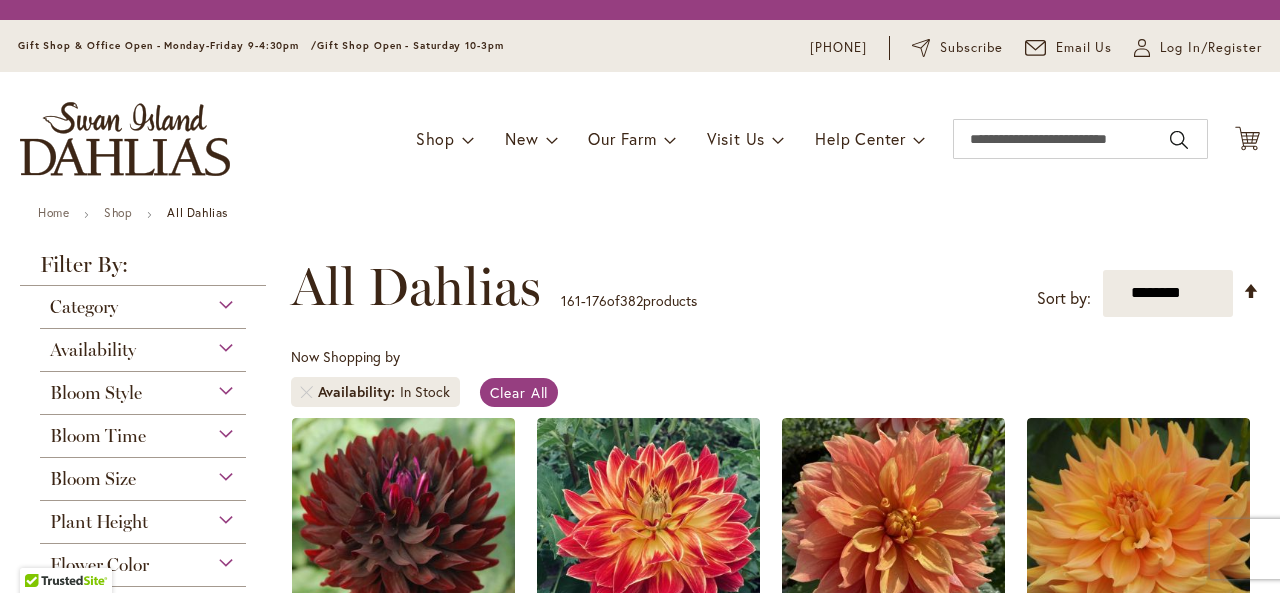 scroll, scrollTop: 0, scrollLeft: 0, axis: both 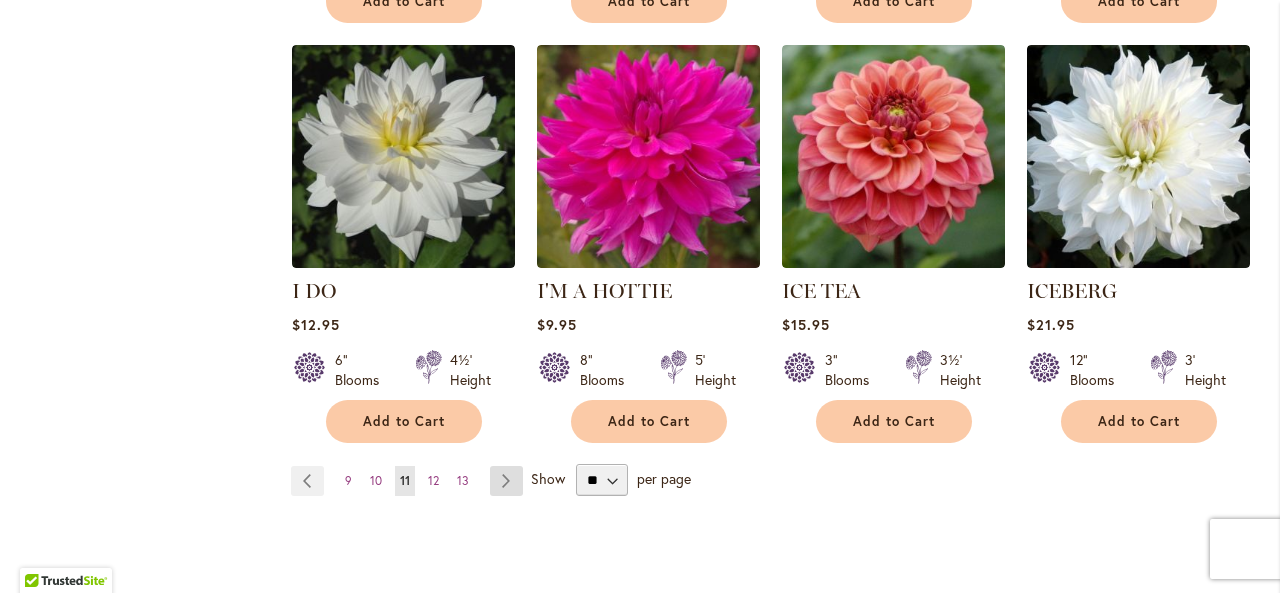 click on "Page
Next" at bounding box center (506, 481) 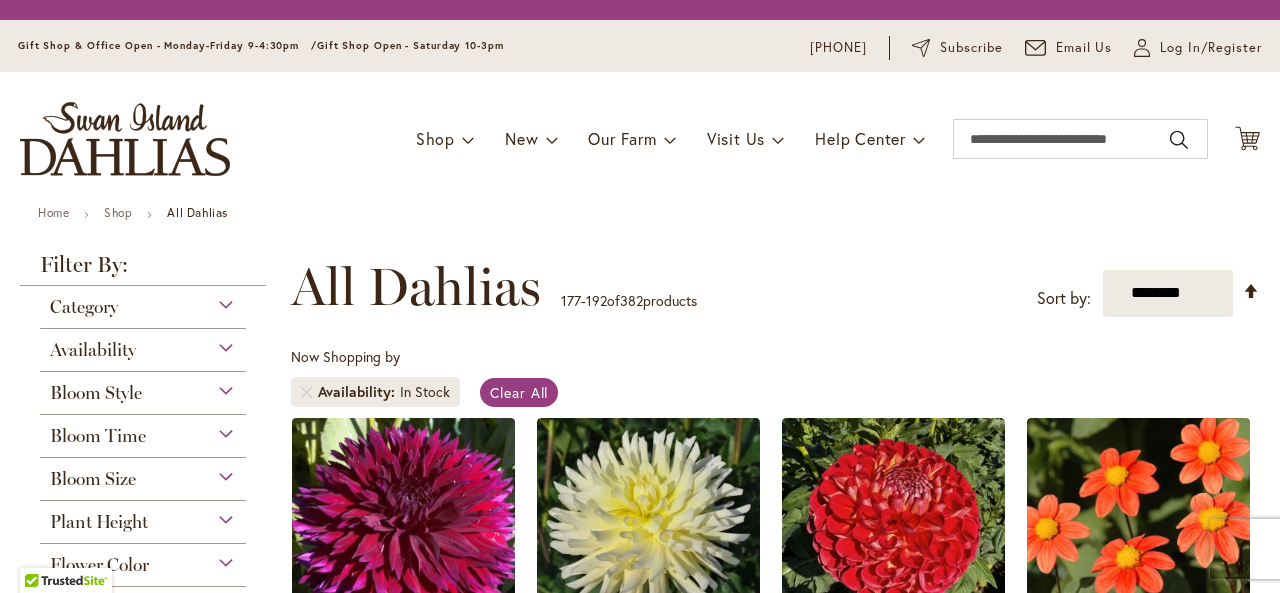 scroll, scrollTop: 0, scrollLeft: 0, axis: both 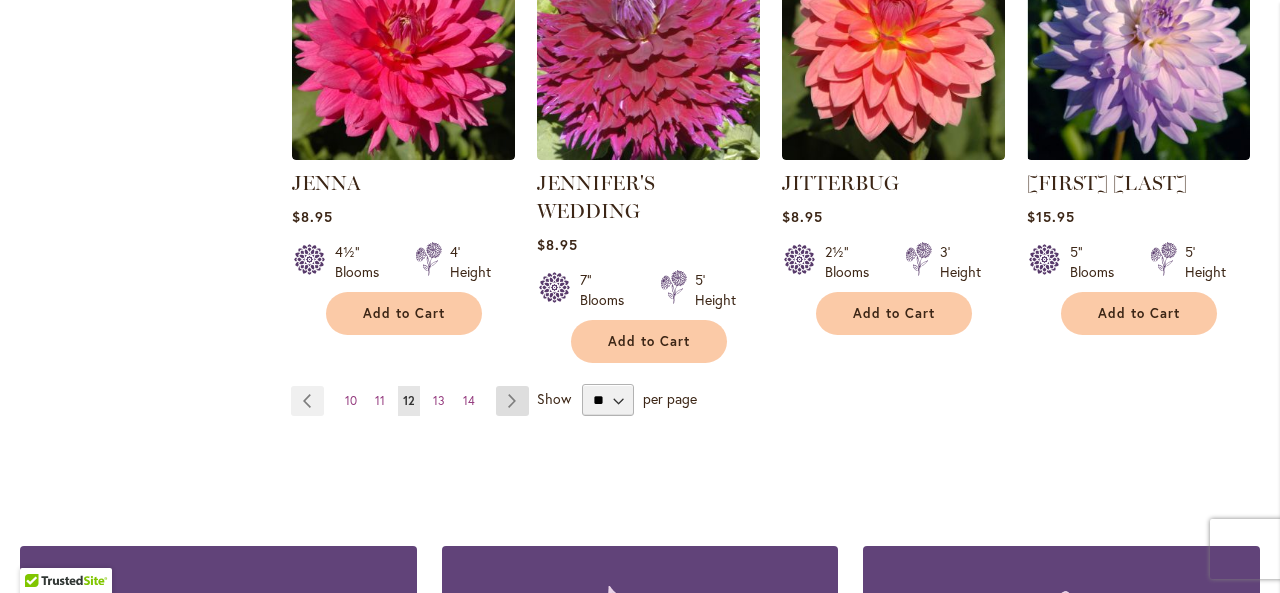 click on "Page
Next" at bounding box center [512, 401] 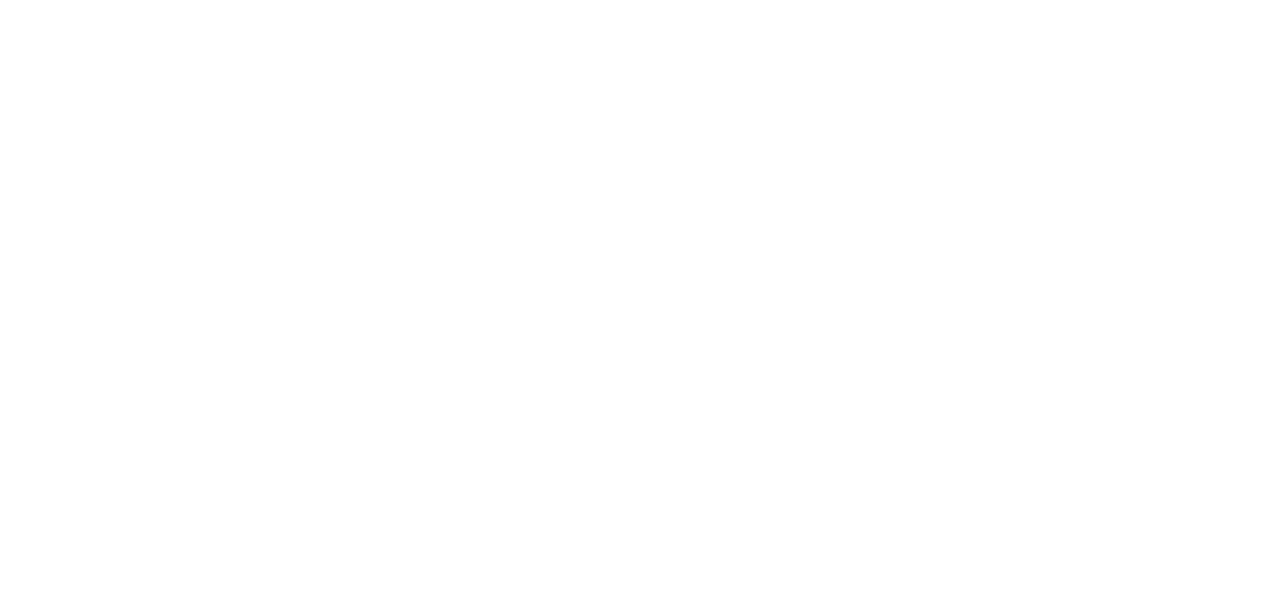 scroll, scrollTop: 0, scrollLeft: 0, axis: both 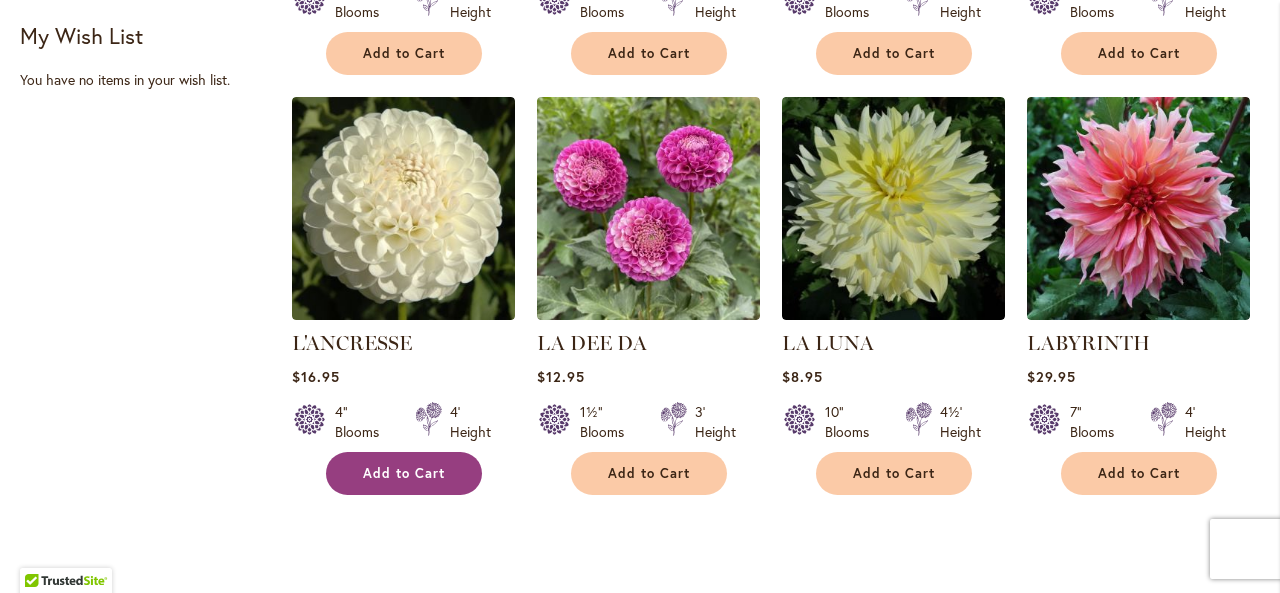 click on "Add to Cart" at bounding box center (404, 473) 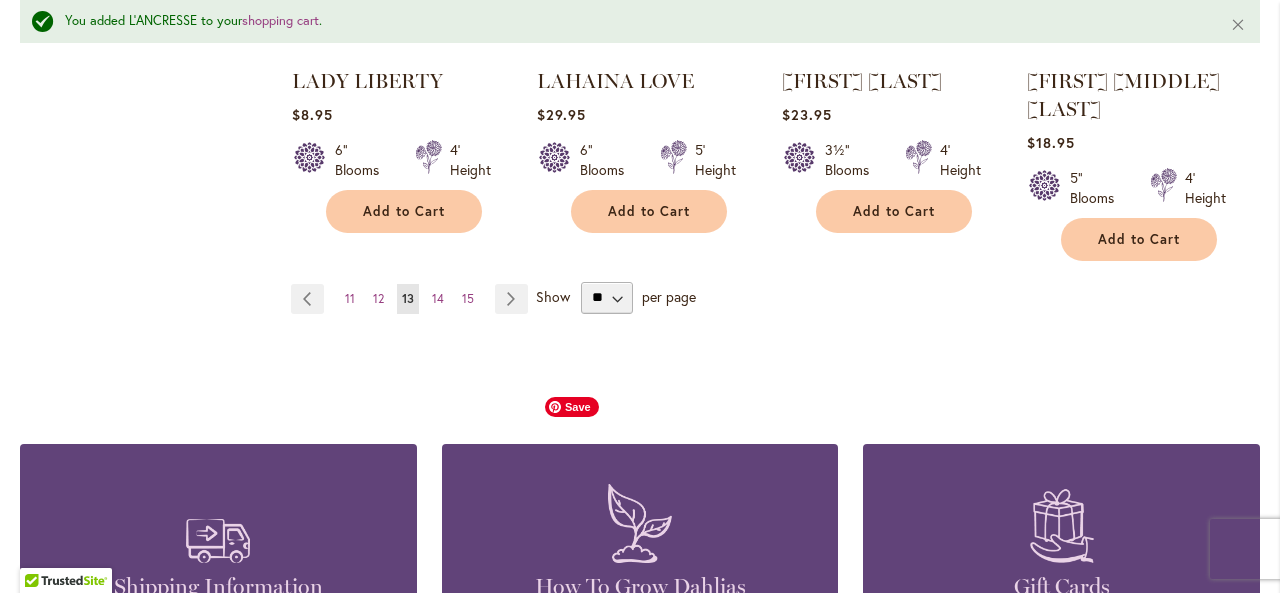 scroll, scrollTop: 1952, scrollLeft: 0, axis: vertical 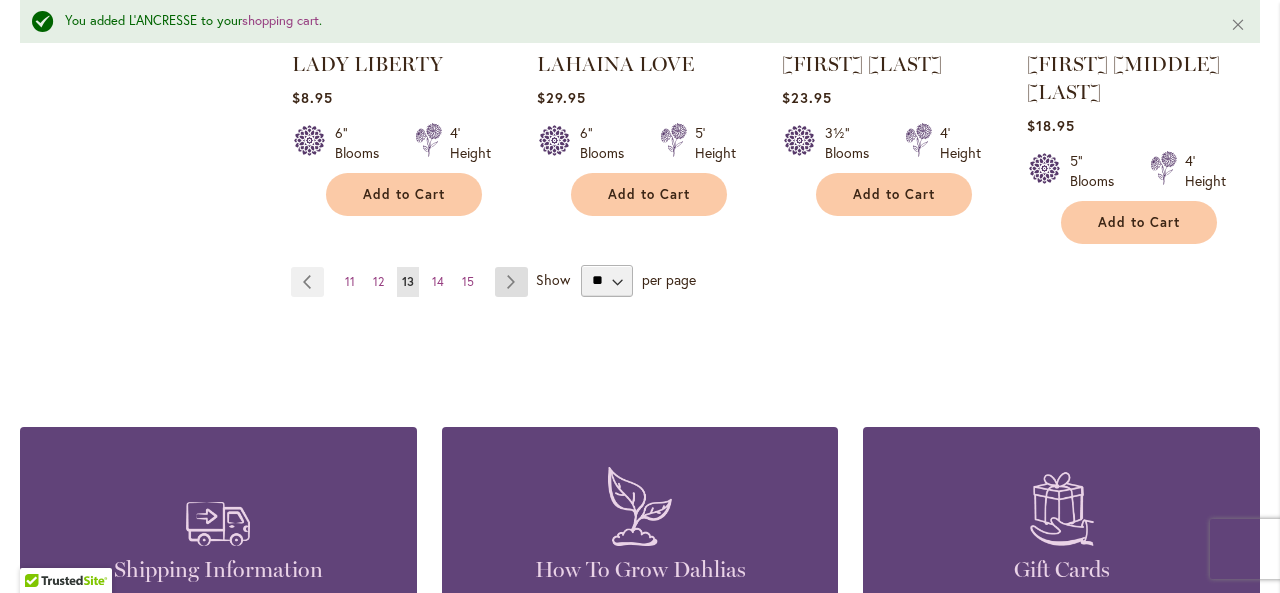 click on "Page
Next" at bounding box center (511, 282) 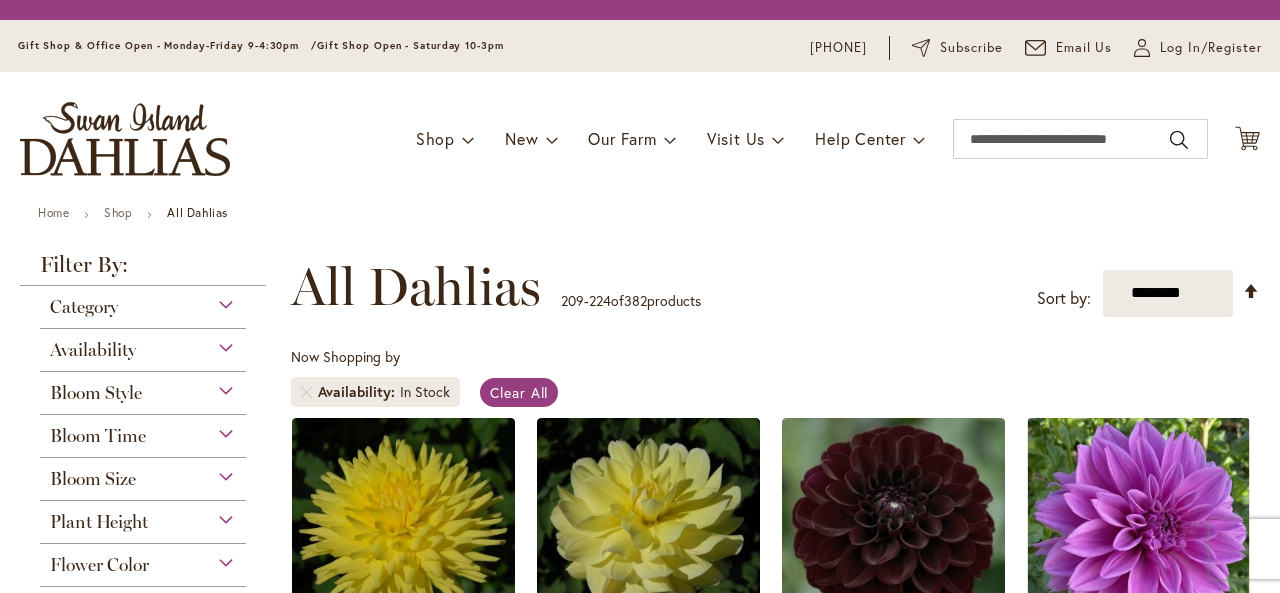 scroll, scrollTop: 0, scrollLeft: 0, axis: both 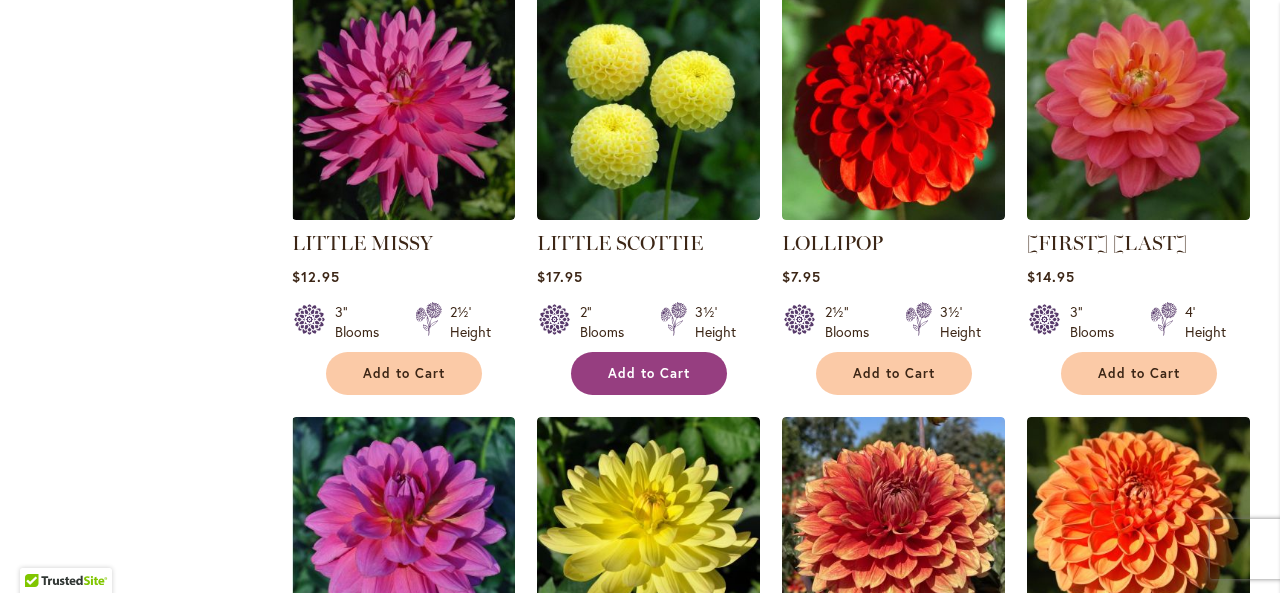 click on "Add to Cart" at bounding box center [649, 373] 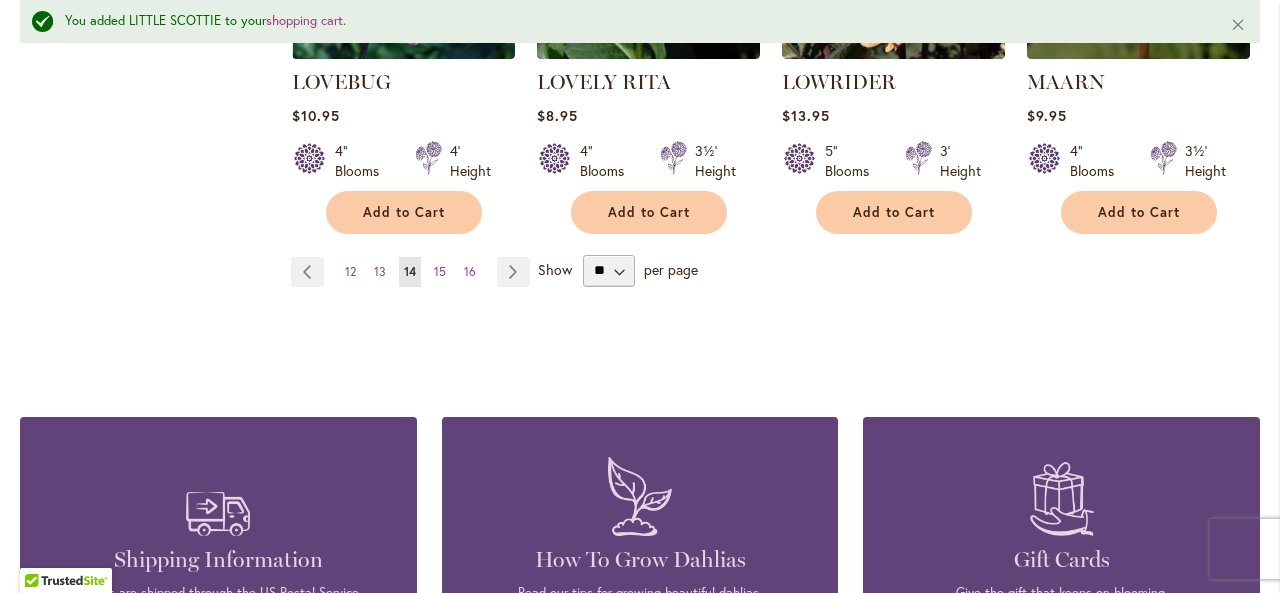 scroll, scrollTop: 1952, scrollLeft: 0, axis: vertical 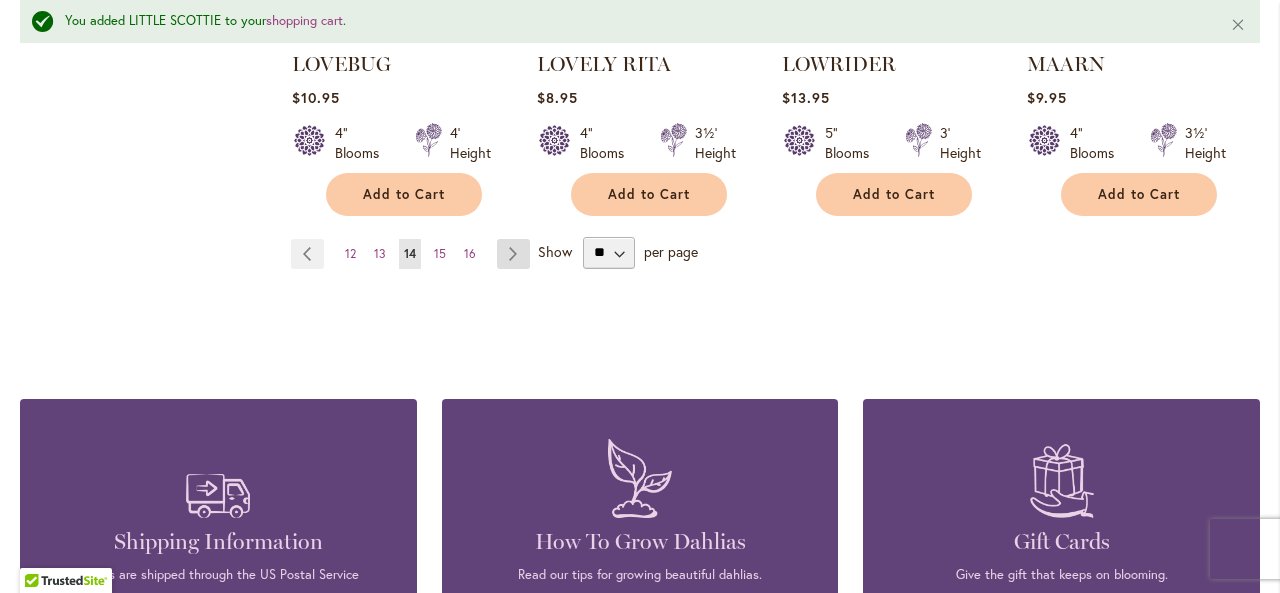 click on "Page
Next" at bounding box center (513, 254) 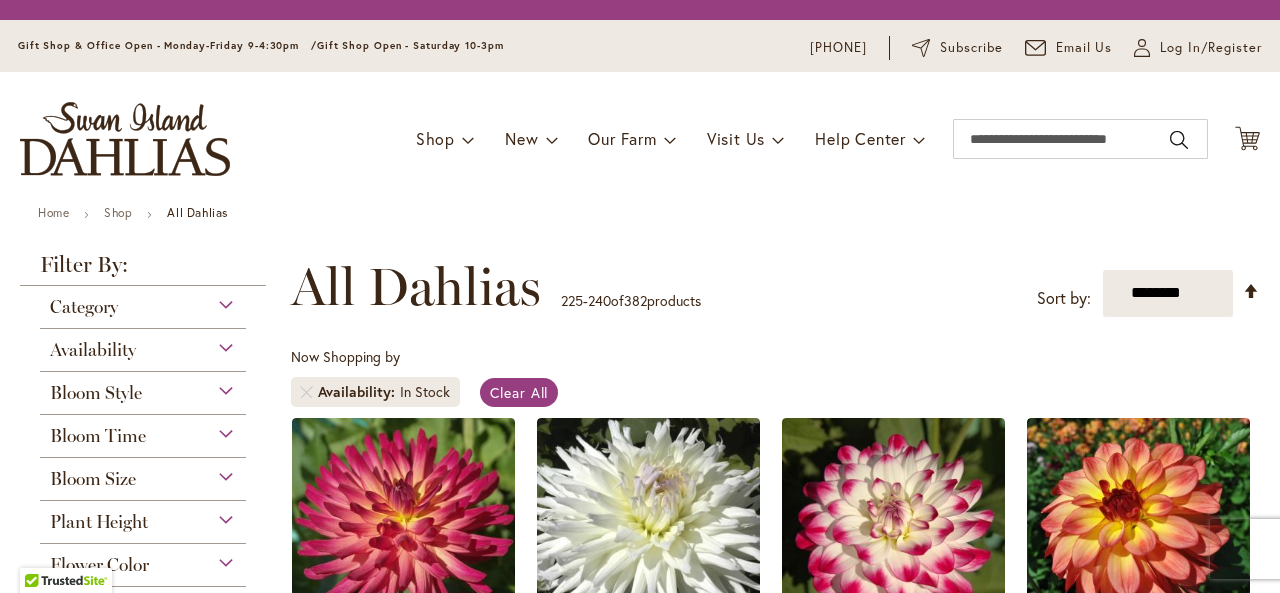 scroll, scrollTop: 0, scrollLeft: 0, axis: both 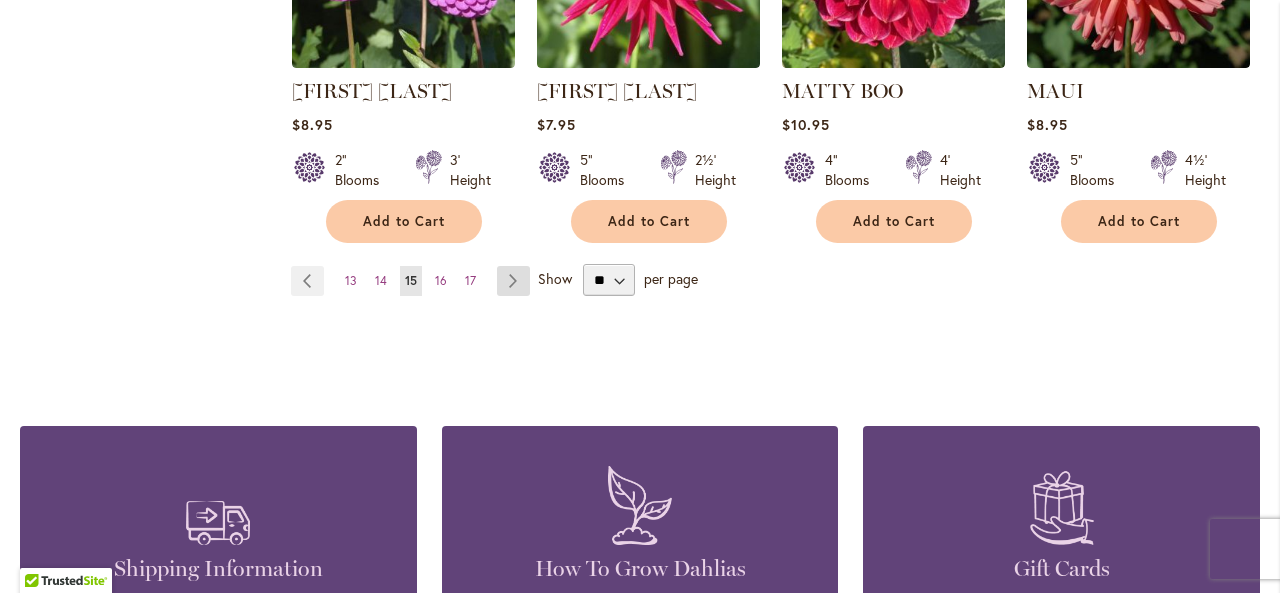 click on "Page
Next" at bounding box center [513, 281] 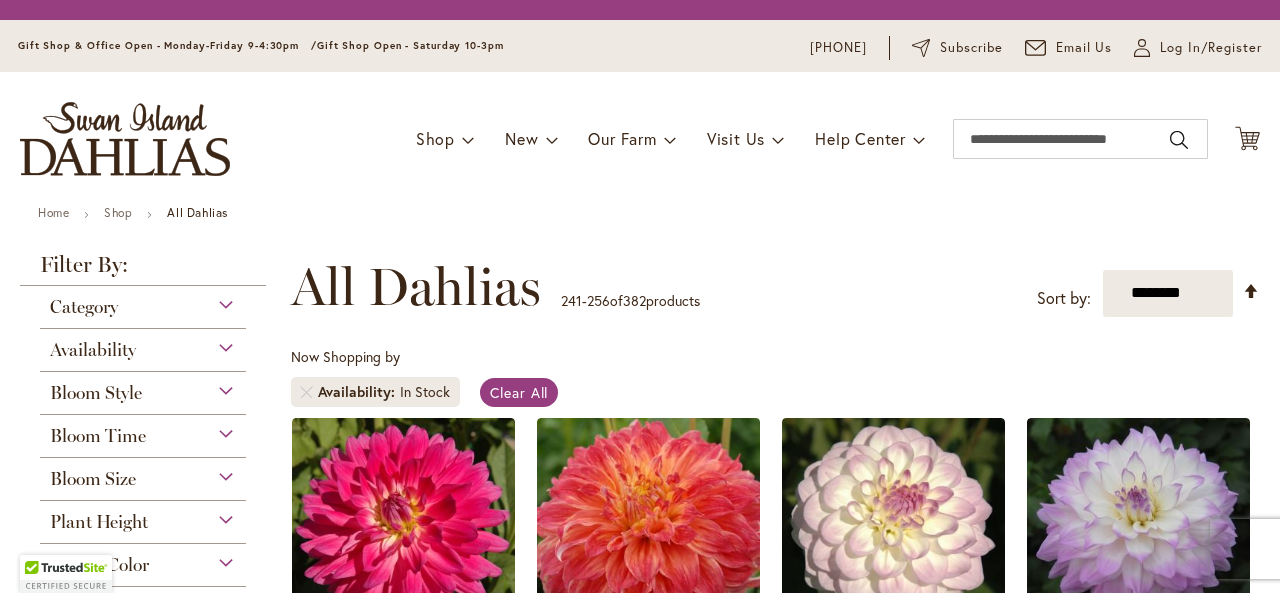 scroll, scrollTop: 0, scrollLeft: 0, axis: both 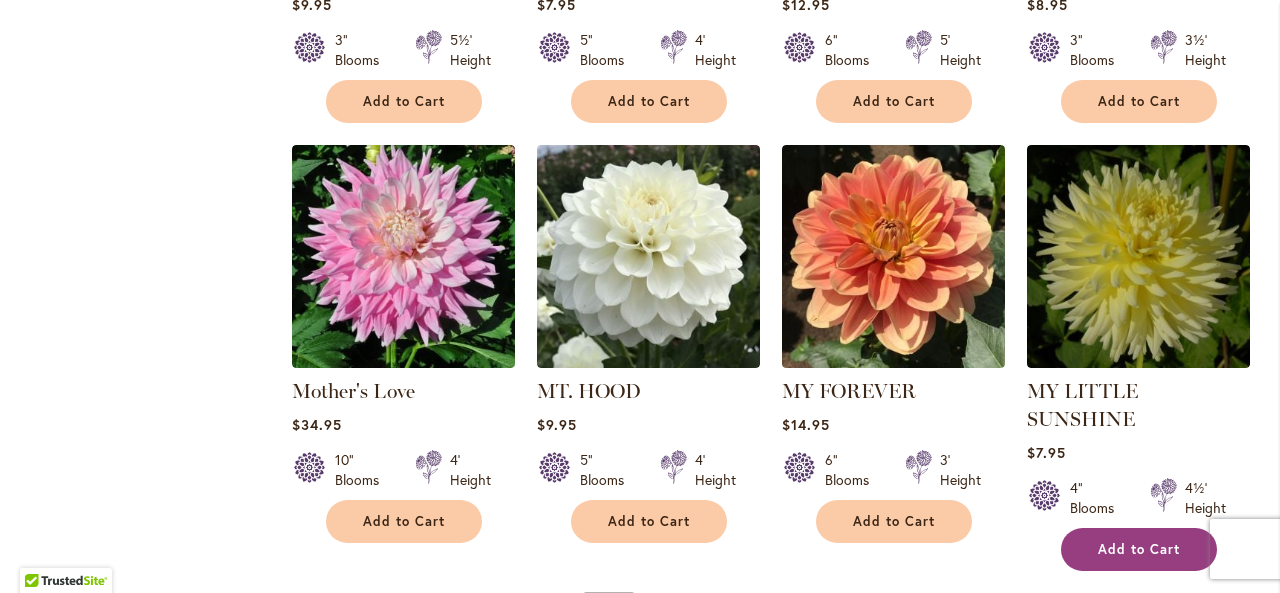 click on "Add to Cart" at bounding box center (1139, 549) 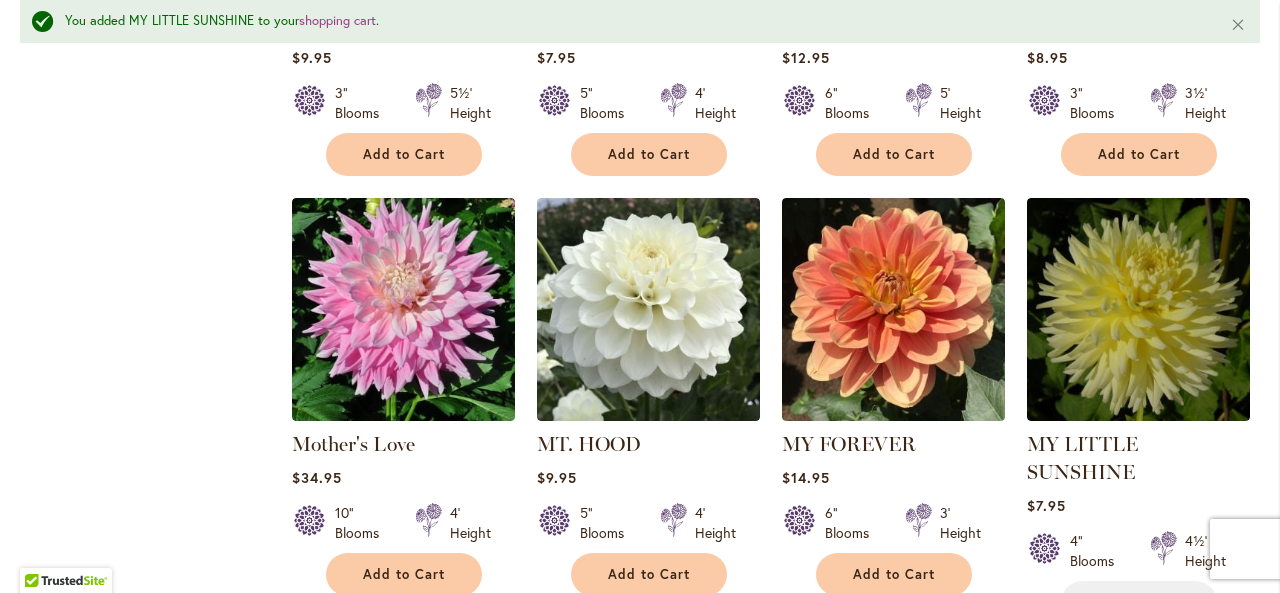 scroll, scrollTop: 1852, scrollLeft: 0, axis: vertical 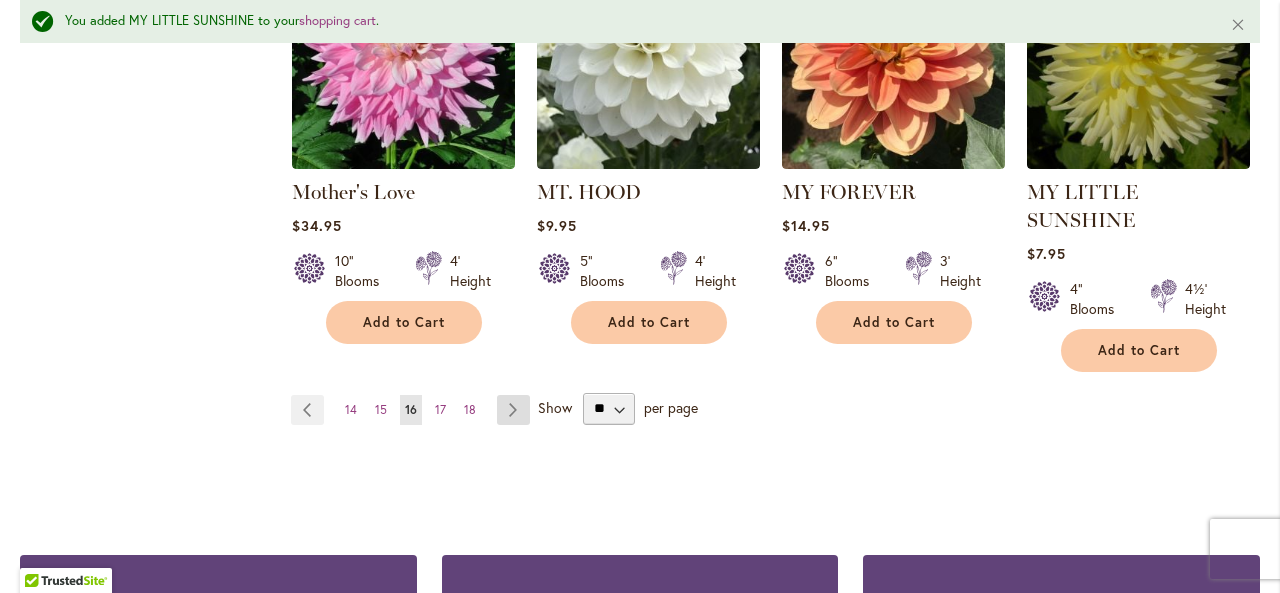 click on "Page
Next" at bounding box center [513, 410] 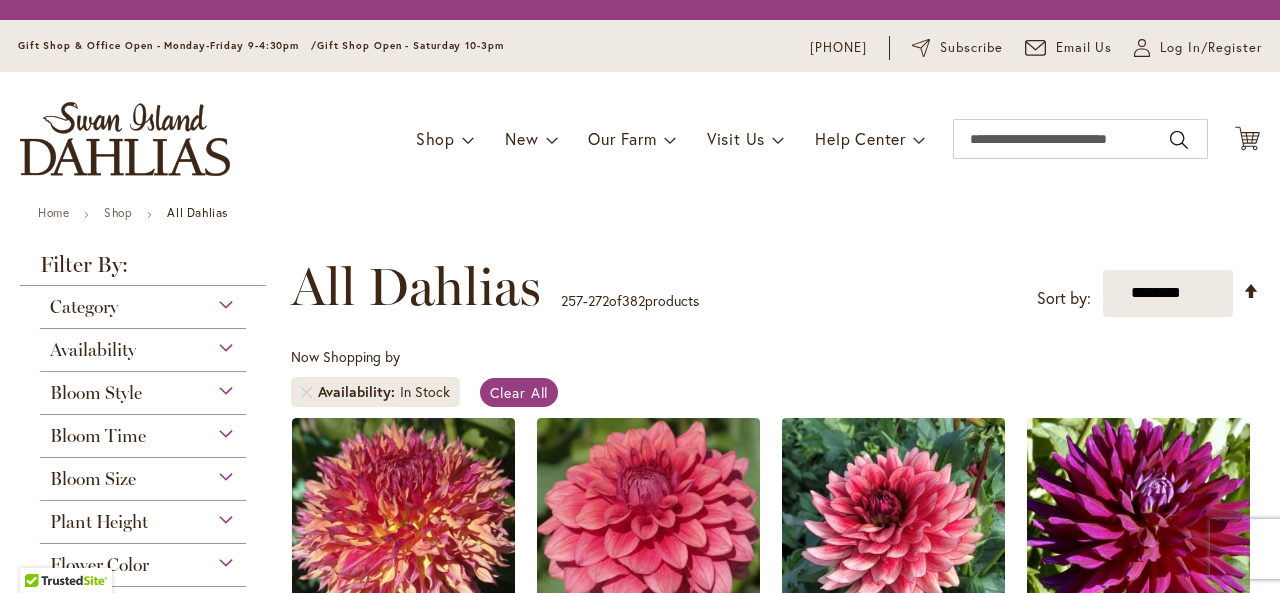 scroll, scrollTop: 0, scrollLeft: 0, axis: both 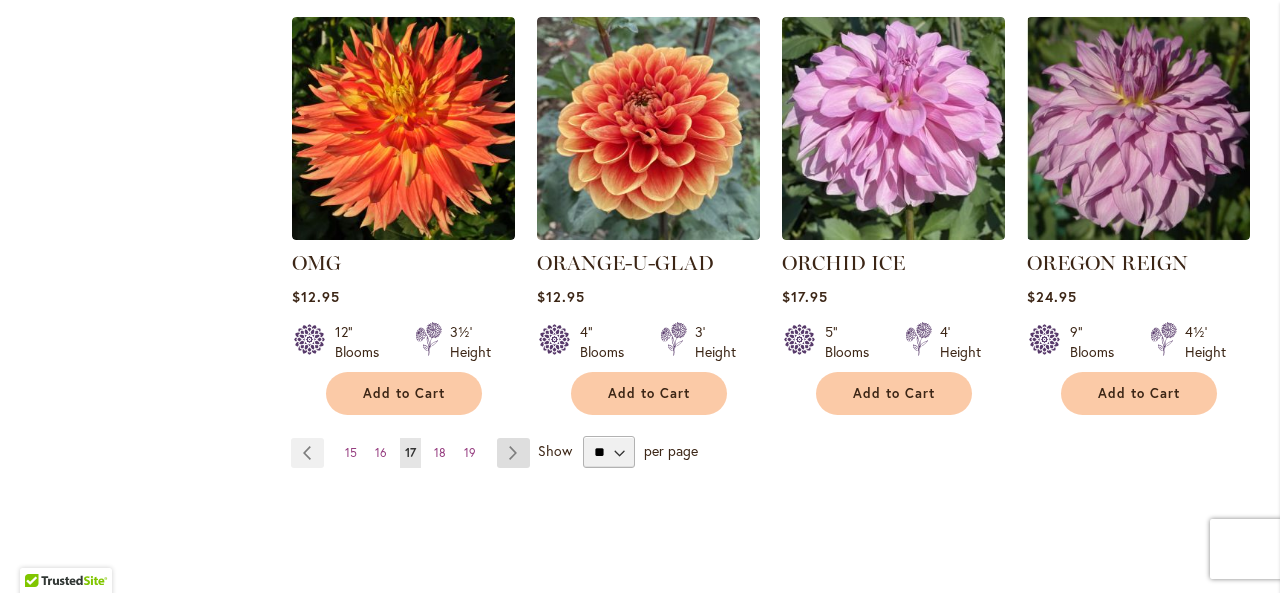 click on "Page
Next" at bounding box center (513, 453) 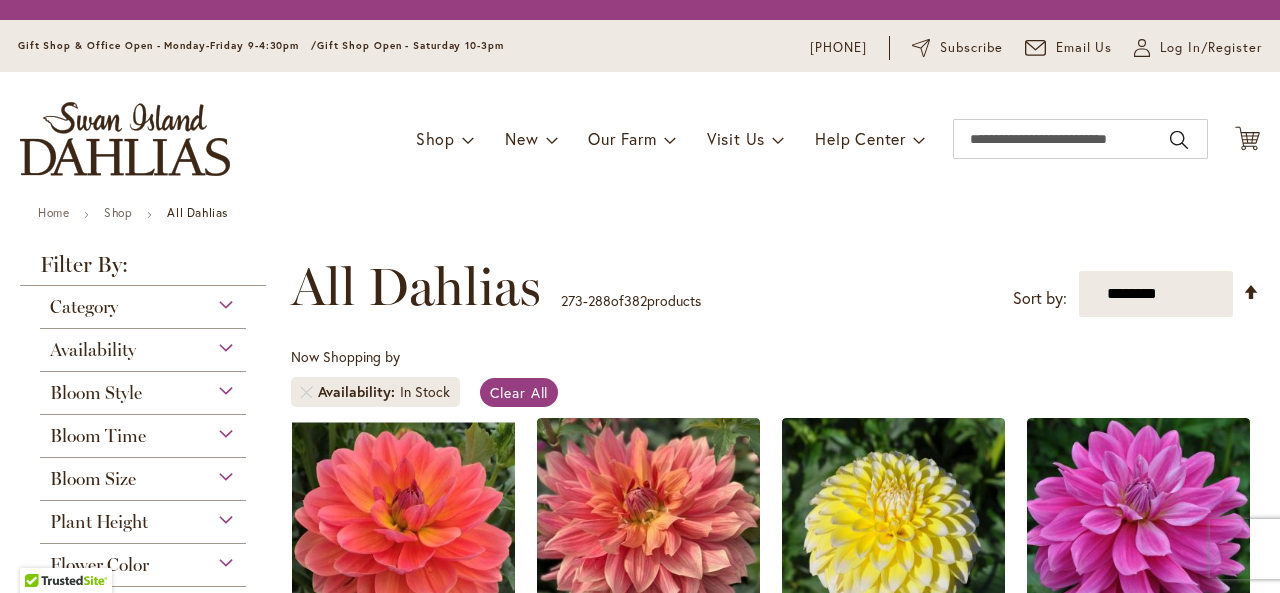 scroll, scrollTop: 0, scrollLeft: 0, axis: both 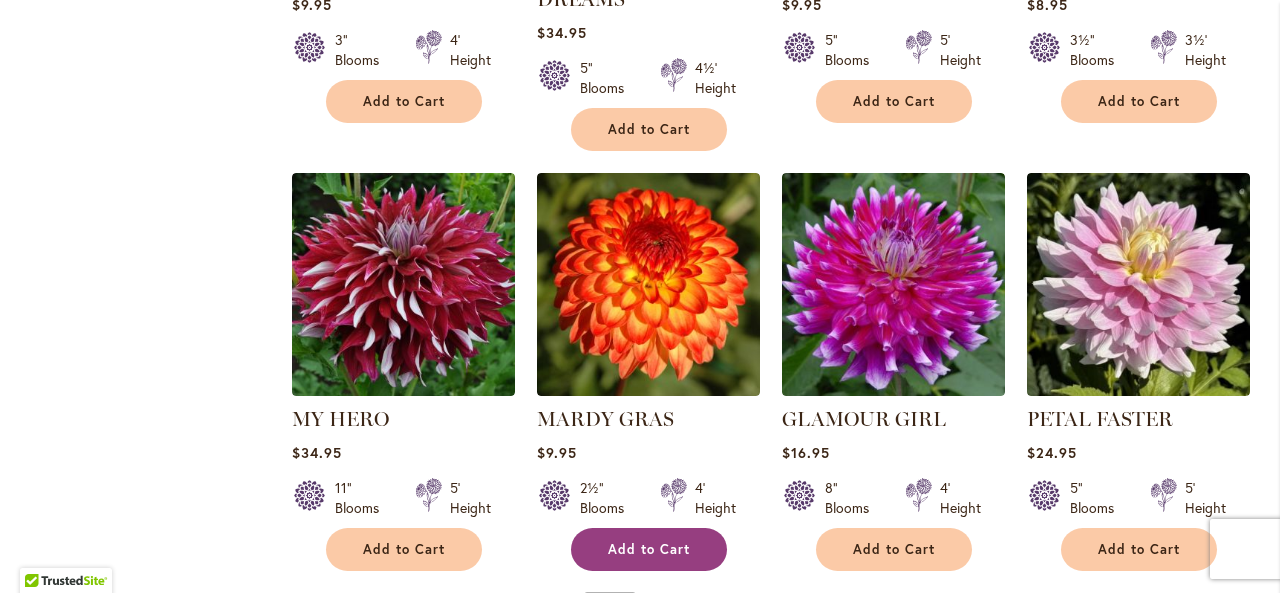 click on "Add to Cart" at bounding box center (649, 549) 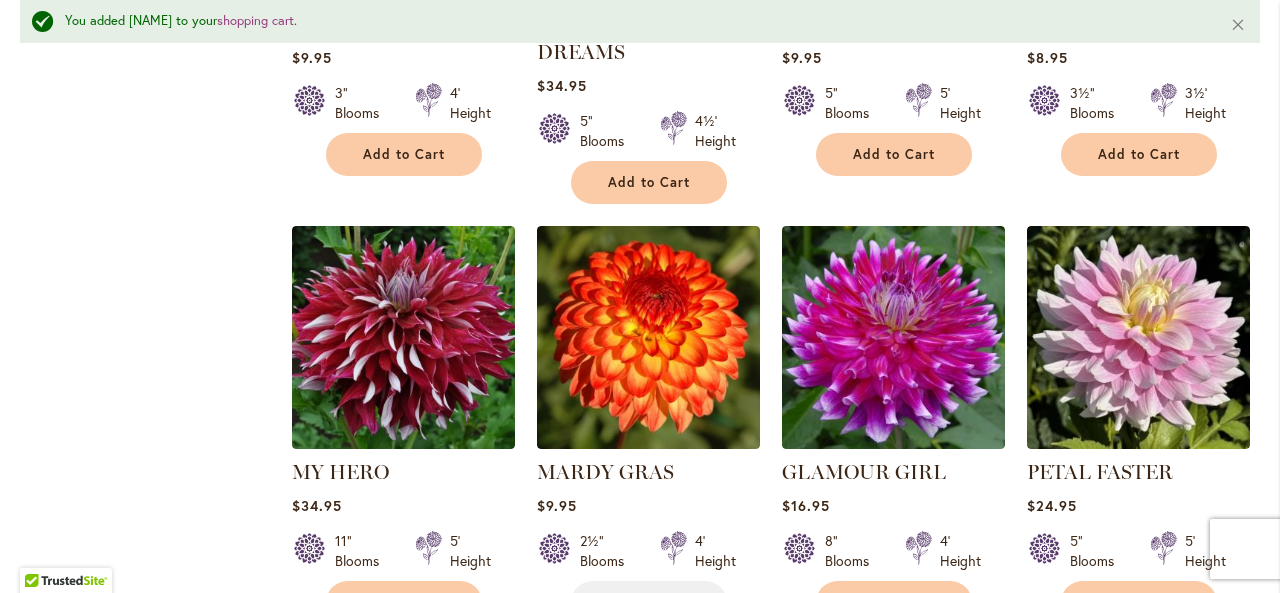 scroll, scrollTop: 1952, scrollLeft: 0, axis: vertical 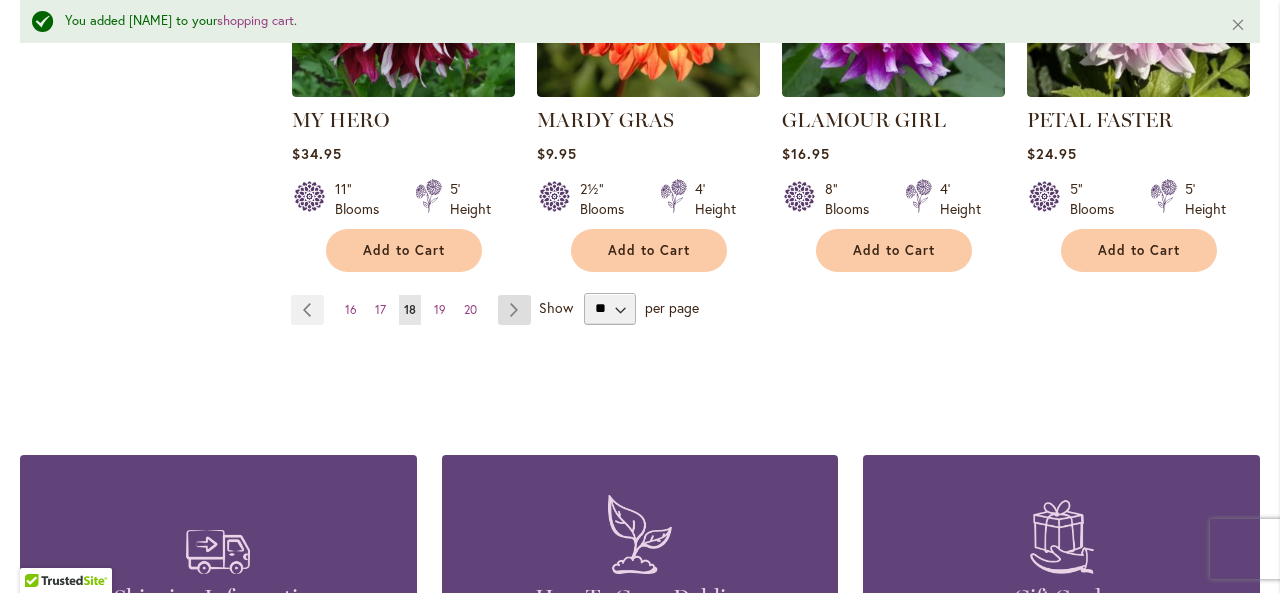click on "Page
Next" at bounding box center (514, 310) 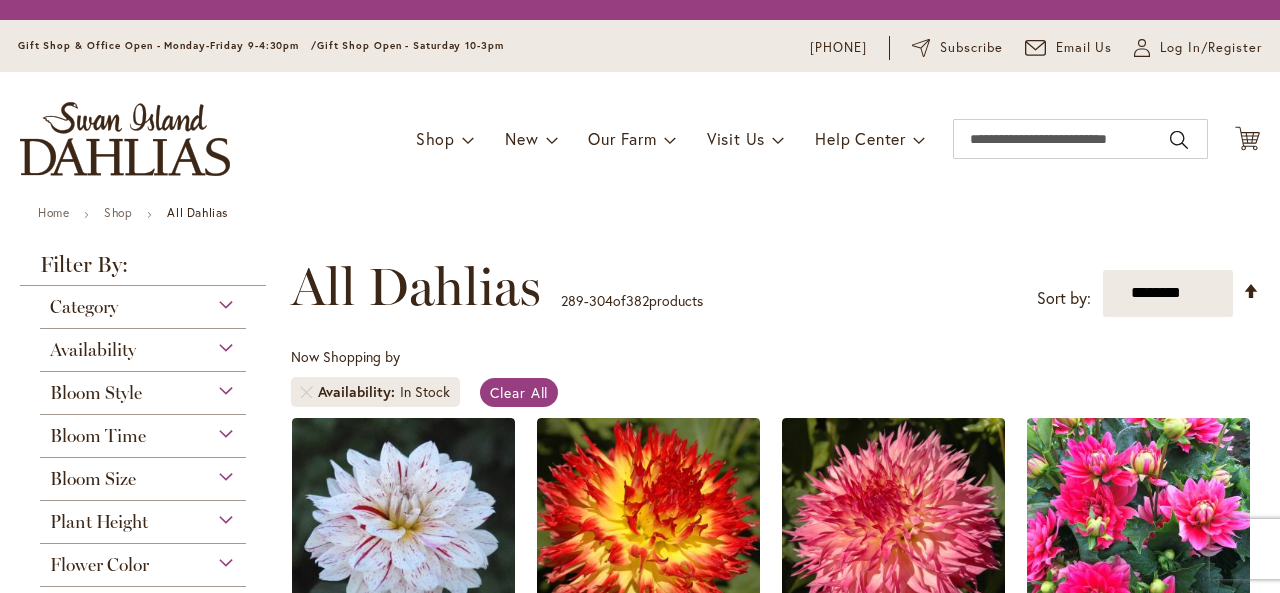 scroll, scrollTop: 0, scrollLeft: 0, axis: both 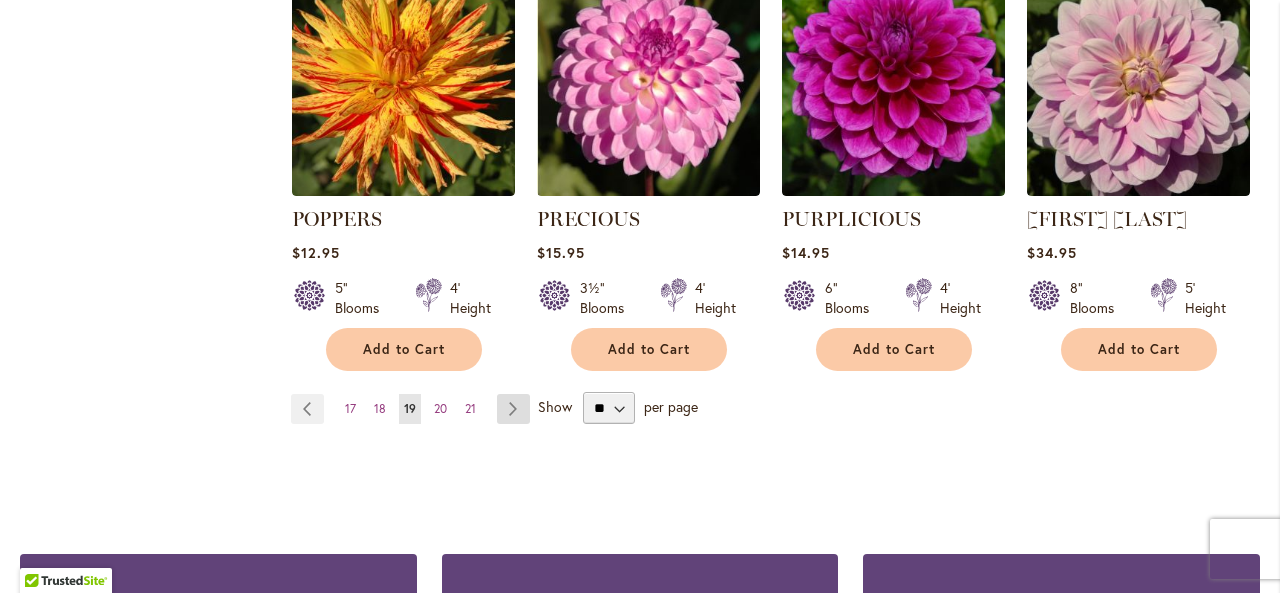 click on "Page
Next" at bounding box center [513, 409] 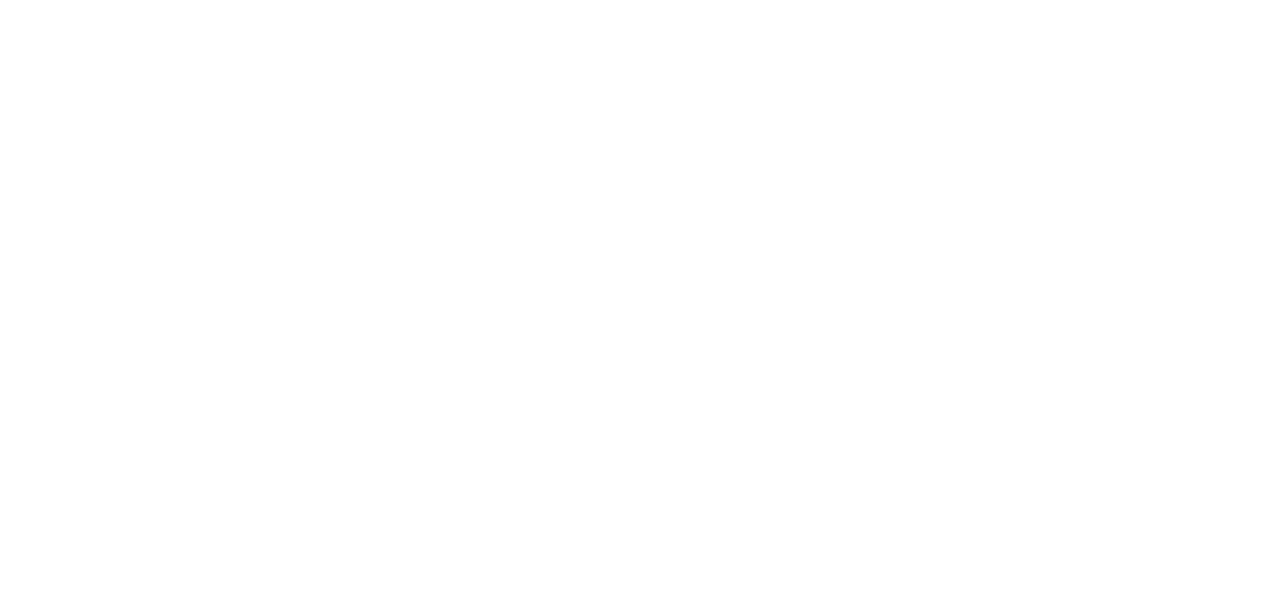 scroll, scrollTop: 0, scrollLeft: 0, axis: both 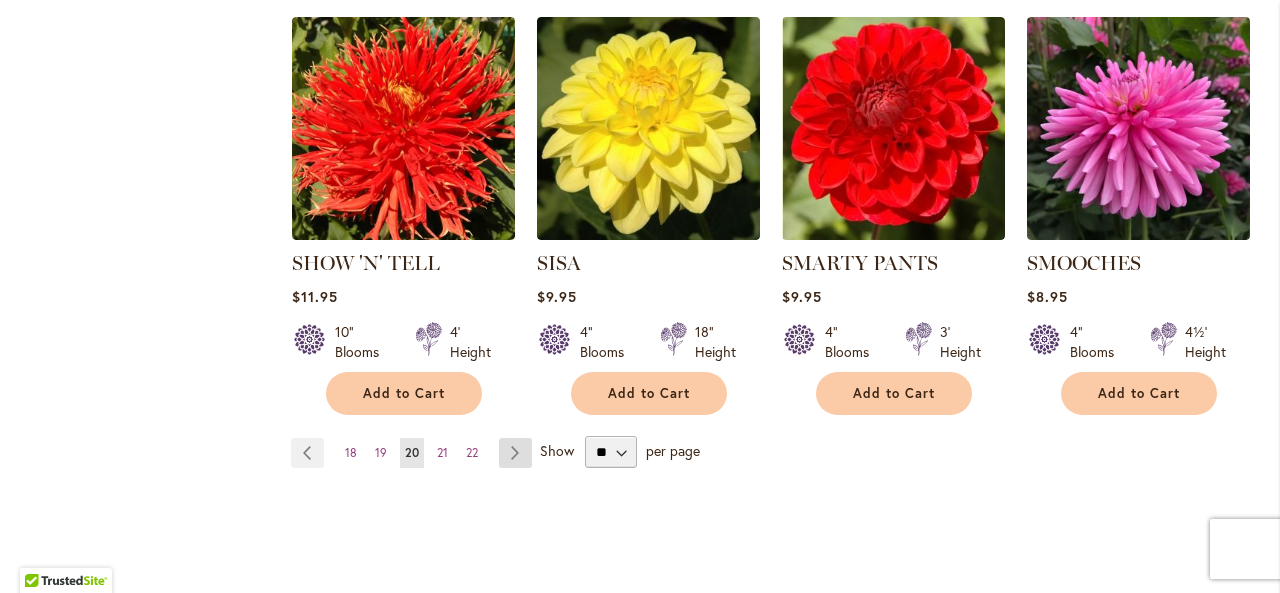 click on "Page
Next" at bounding box center [515, 453] 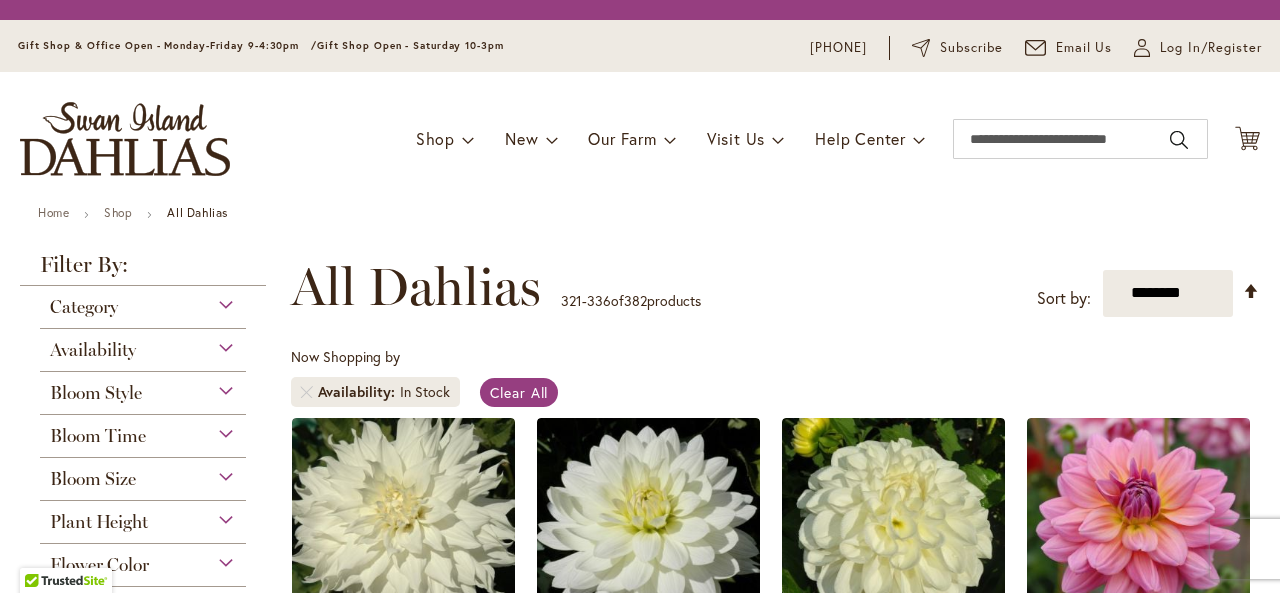 scroll, scrollTop: 0, scrollLeft: 0, axis: both 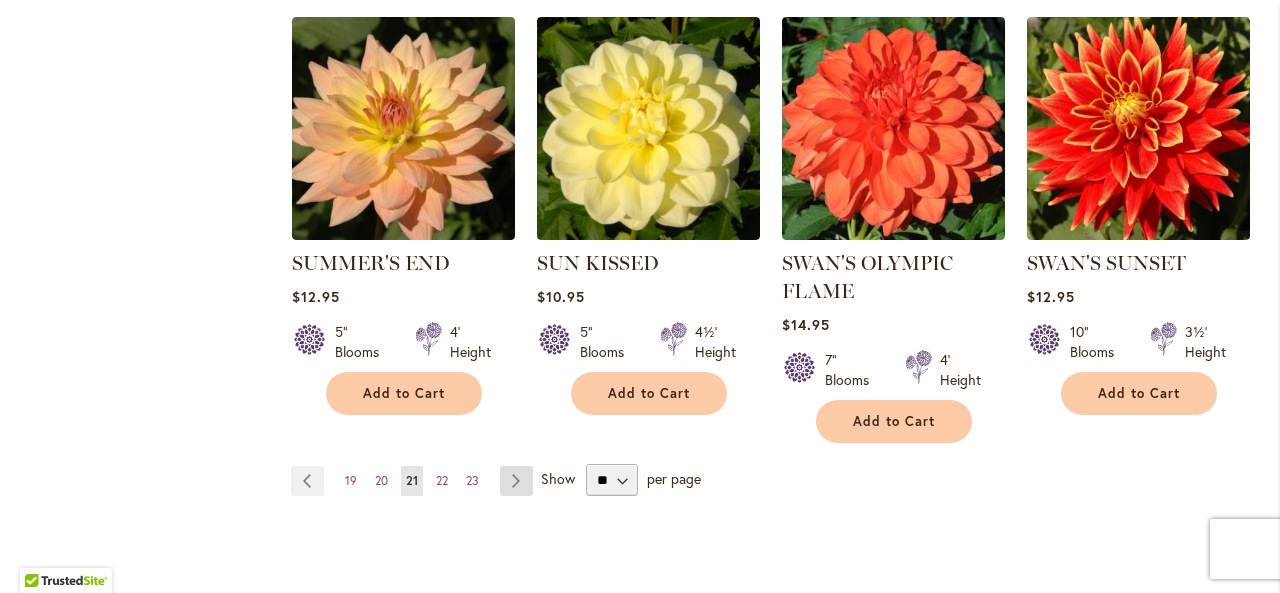 click on "Page
Next" at bounding box center (516, 481) 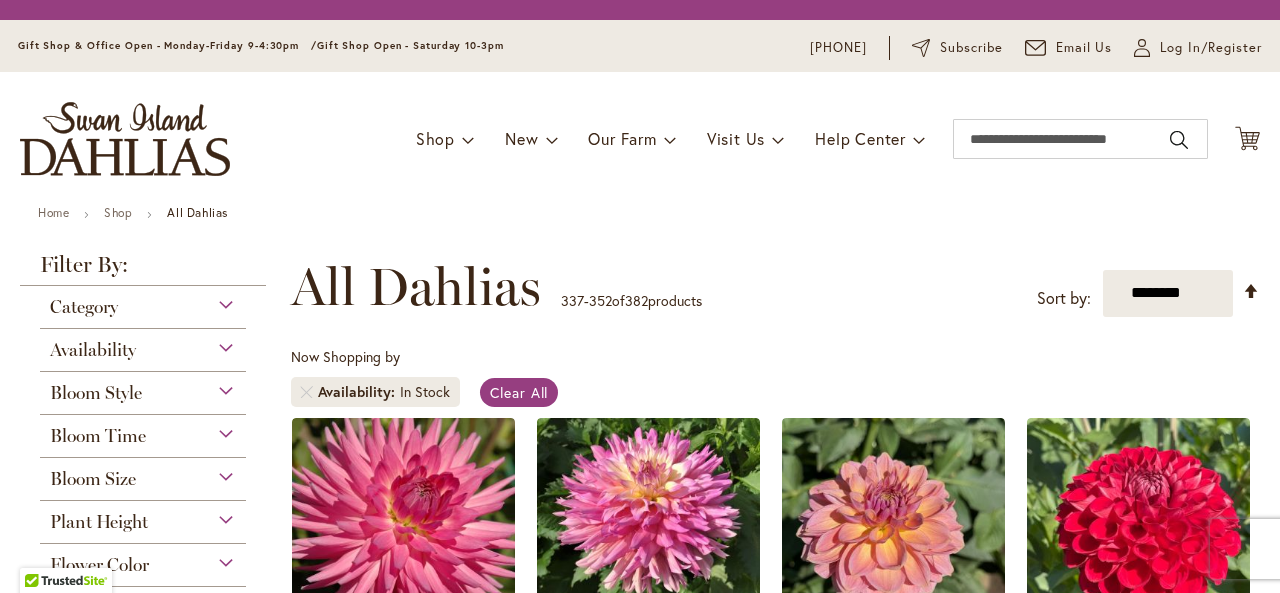 scroll, scrollTop: 0, scrollLeft: 0, axis: both 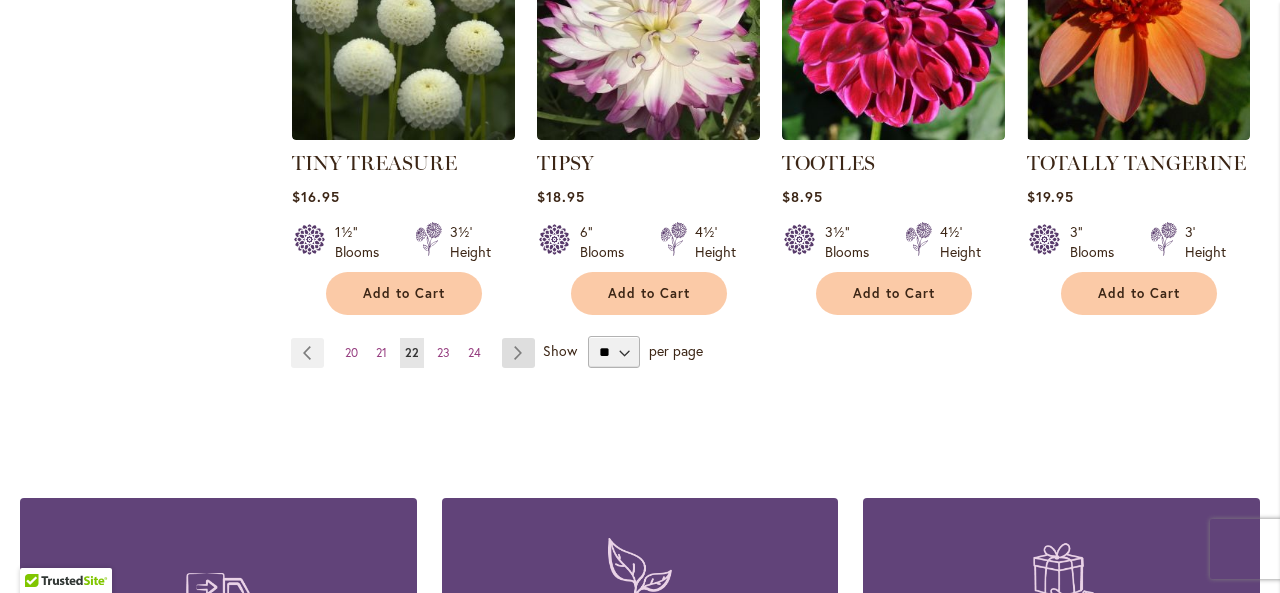 click on "Page
Next" at bounding box center (518, 353) 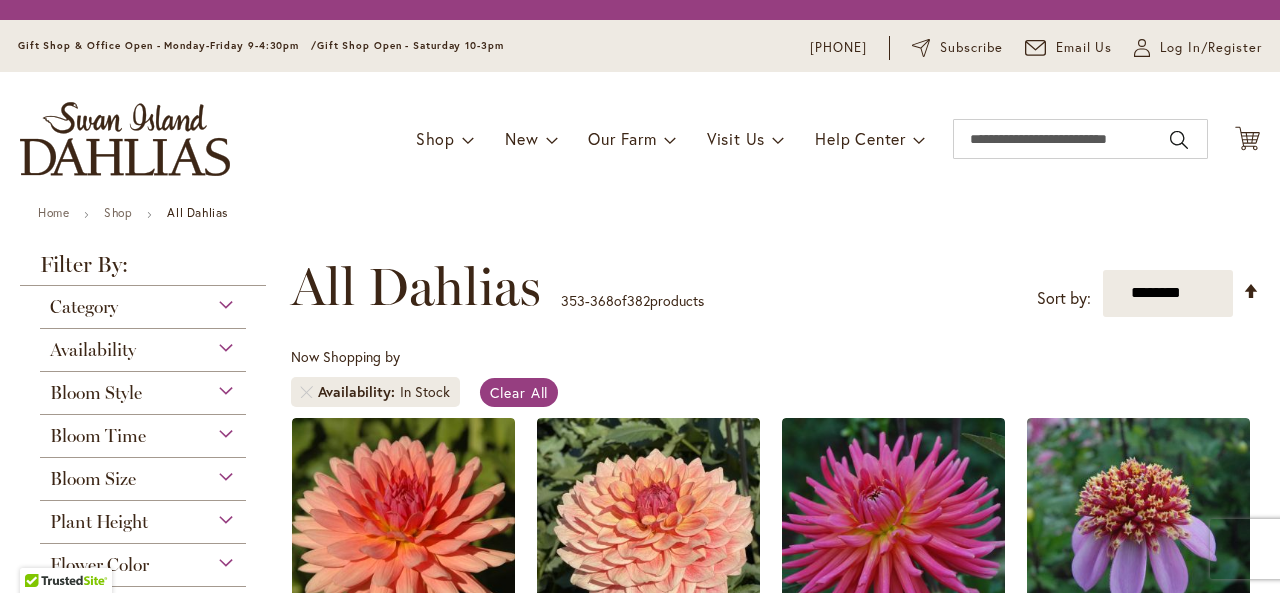 scroll, scrollTop: 0, scrollLeft: 0, axis: both 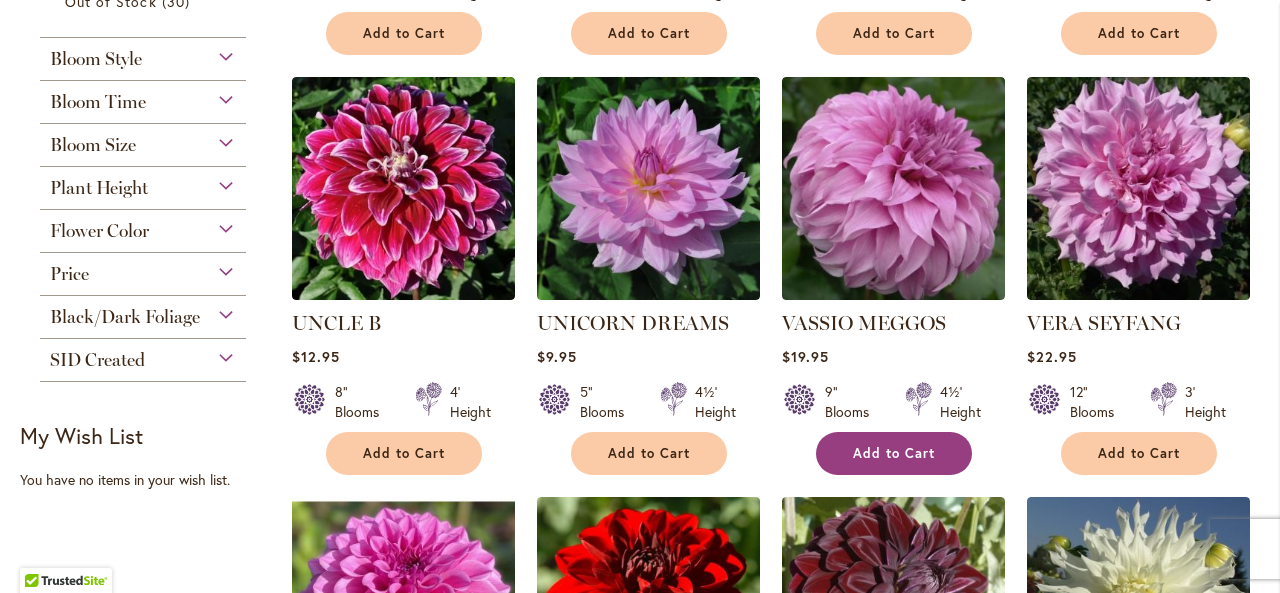 click on "Add to Cart" at bounding box center [894, 453] 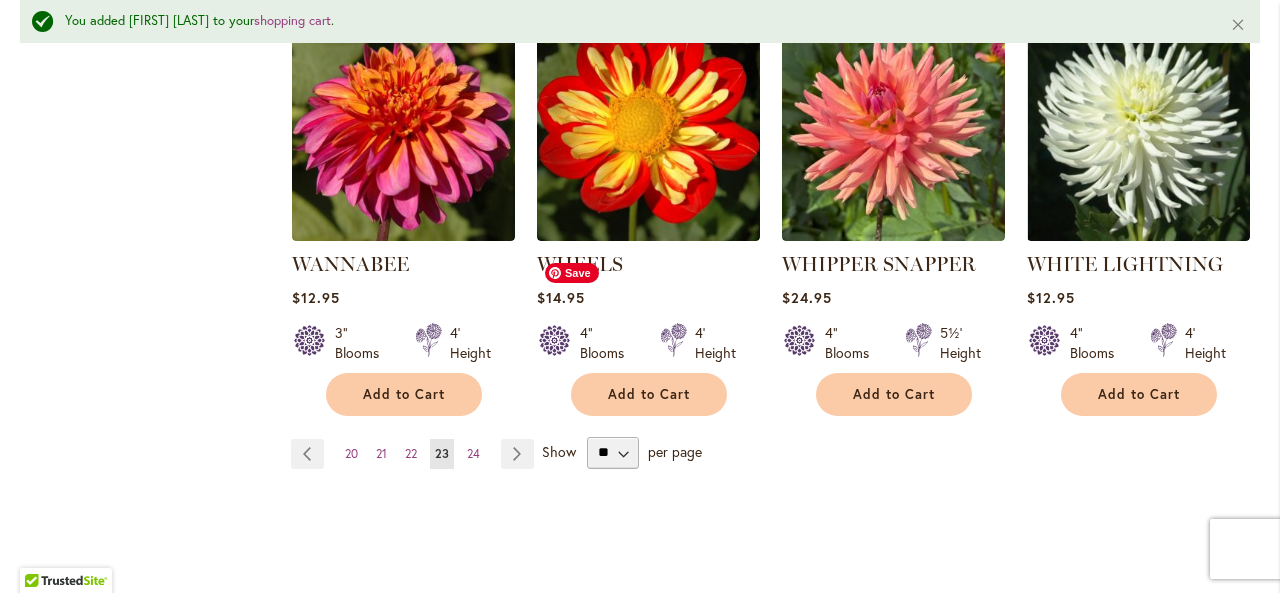 scroll, scrollTop: 1852, scrollLeft: 0, axis: vertical 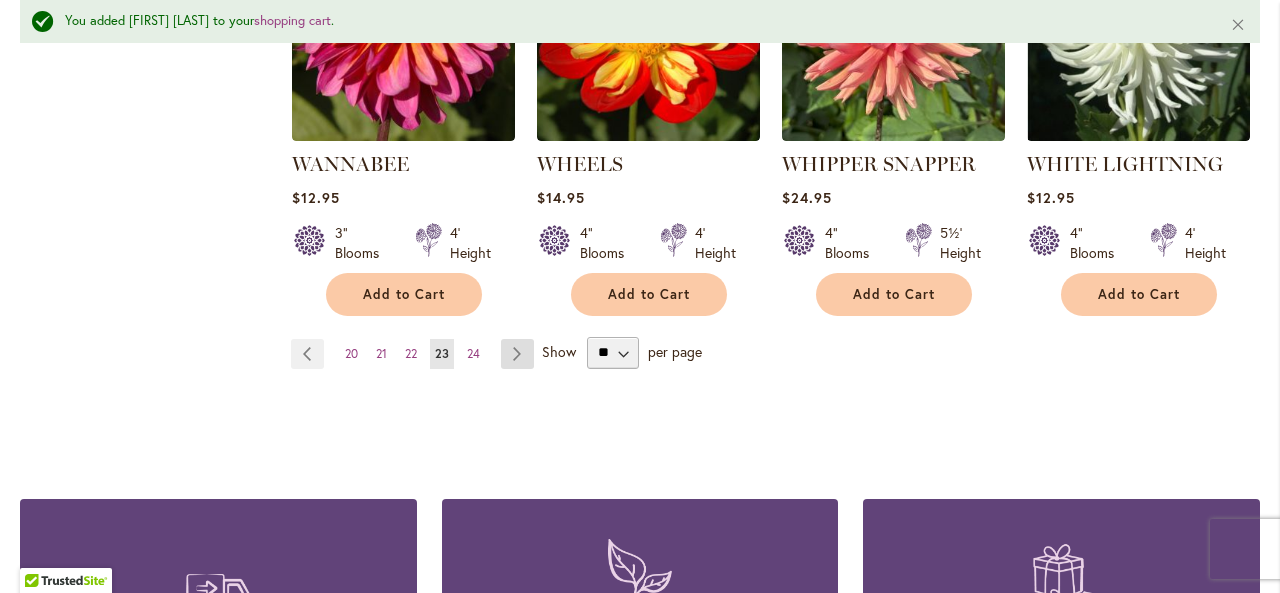 click on "Page
Next" at bounding box center (517, 354) 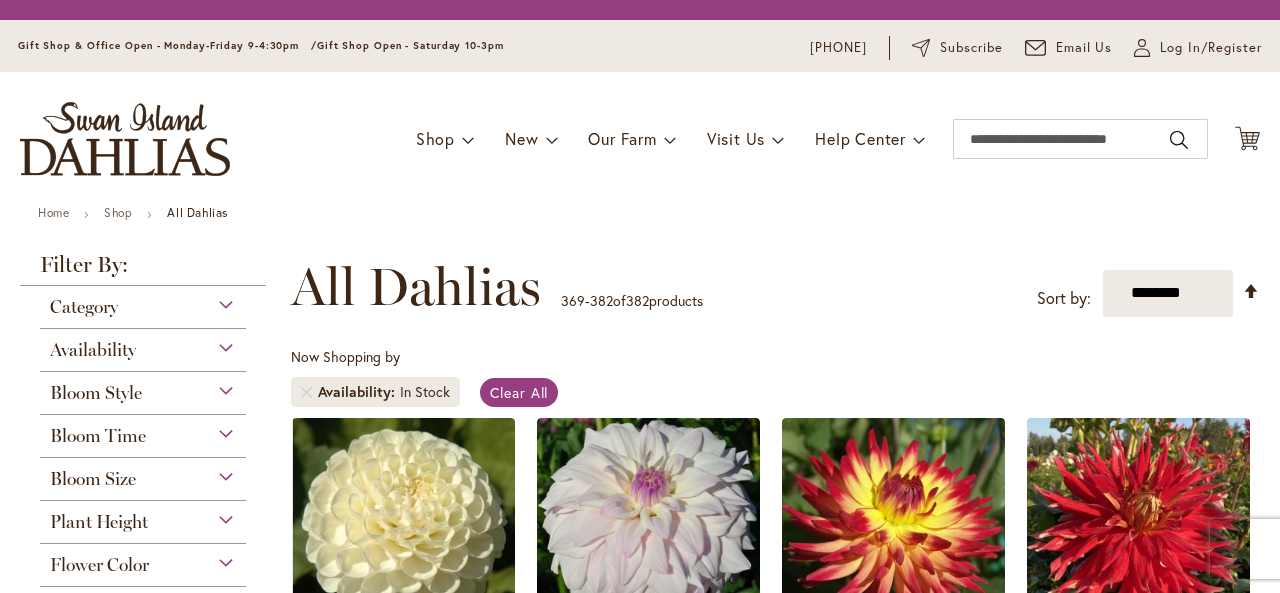 scroll, scrollTop: 0, scrollLeft: 0, axis: both 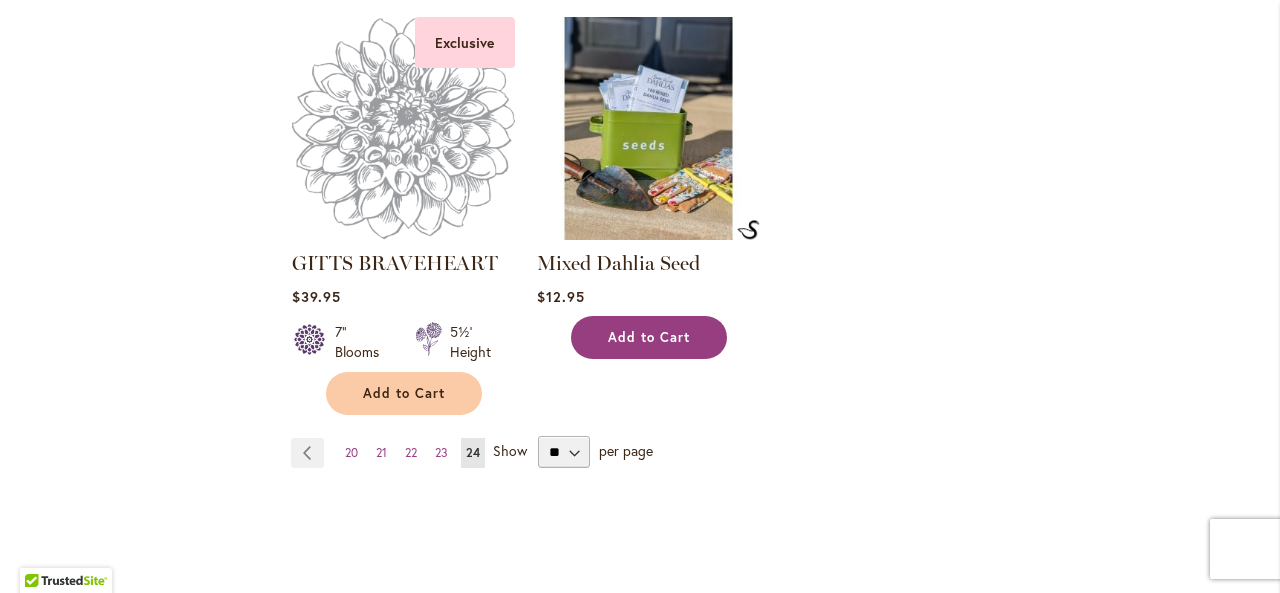 click on "Add to Cart" at bounding box center [649, 337] 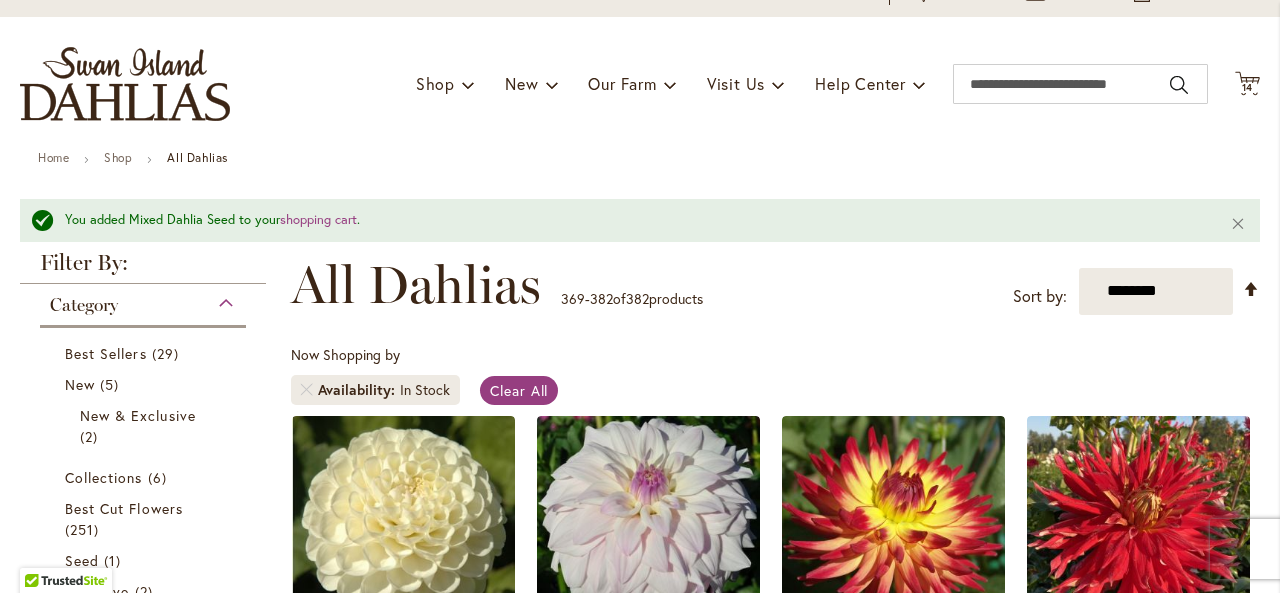 scroll, scrollTop: 0, scrollLeft: 0, axis: both 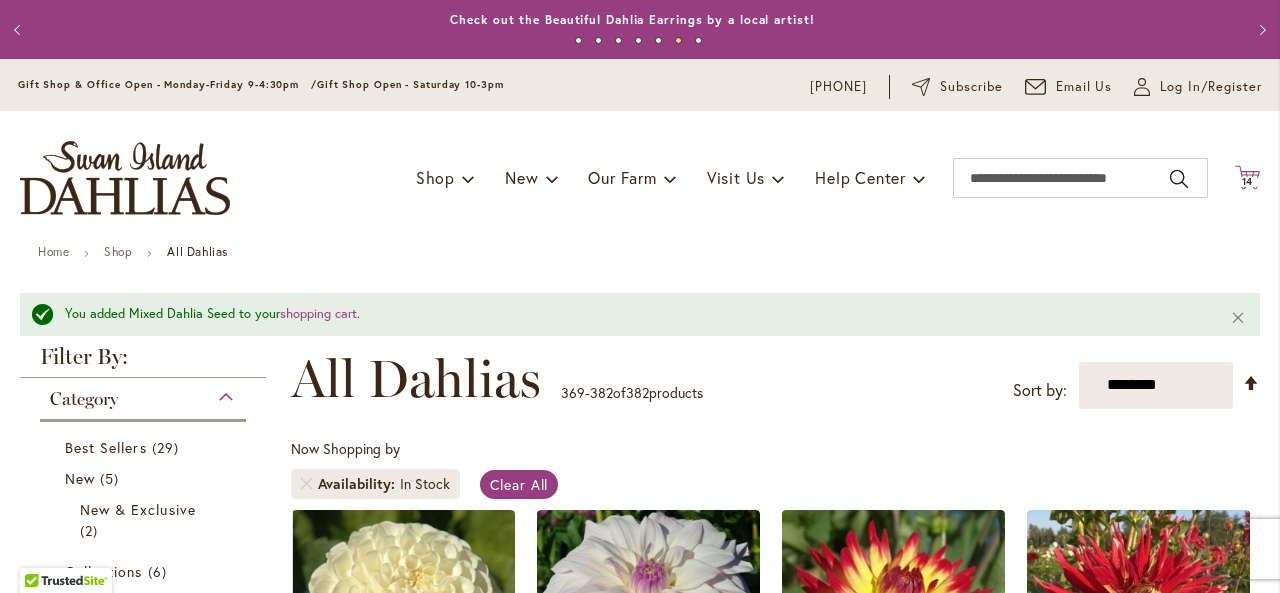 click on "Cart
.cls-1 {
fill: #231f20;
}" 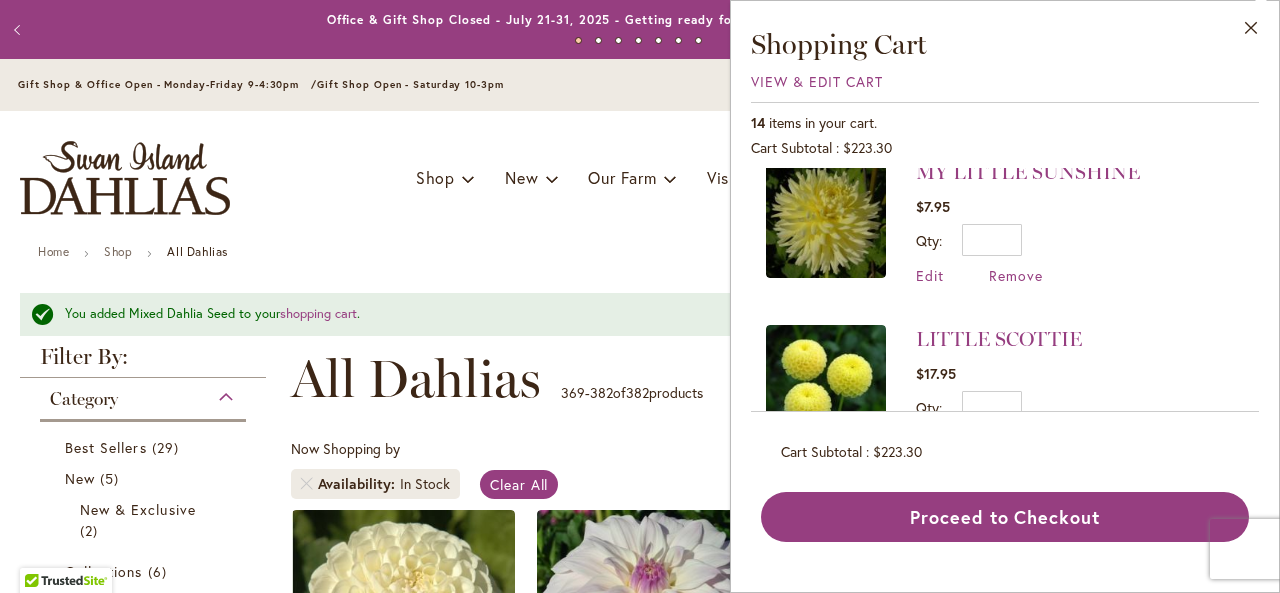scroll, scrollTop: 500, scrollLeft: 0, axis: vertical 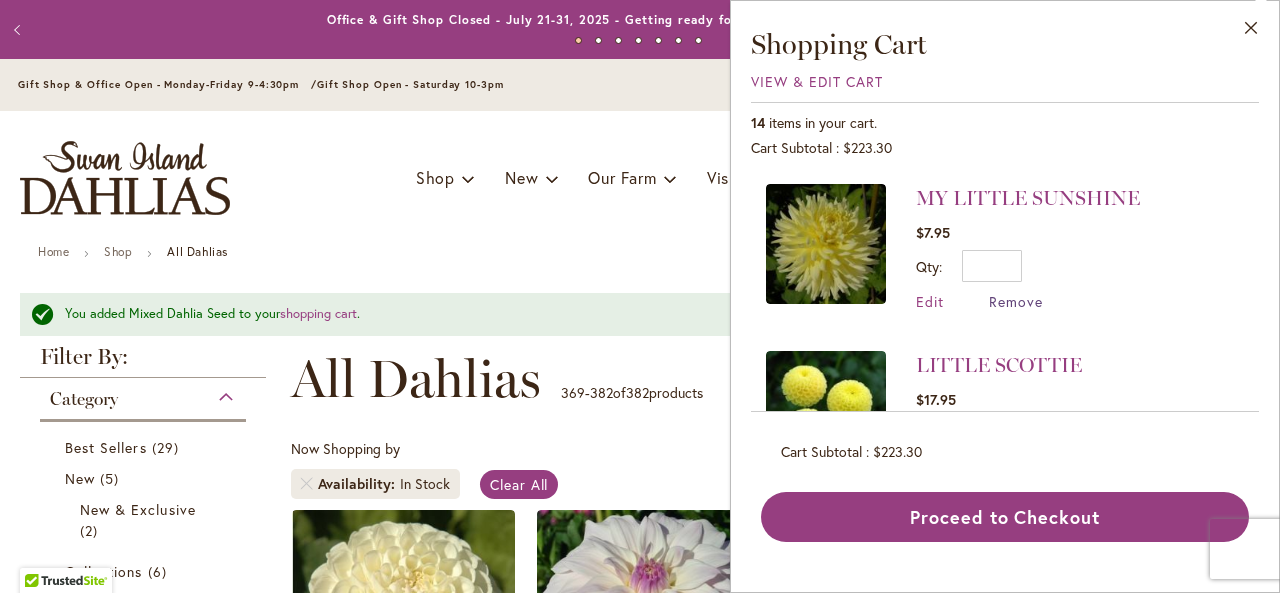 click on "Remove" at bounding box center (1016, 301) 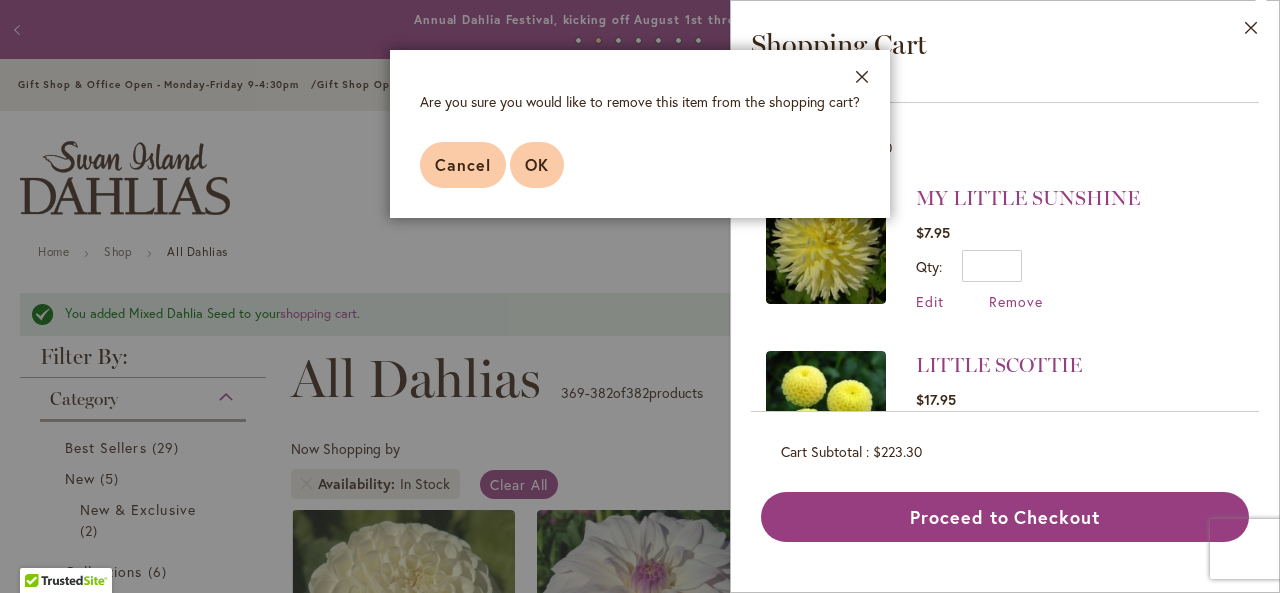 click on "OK" at bounding box center (537, 165) 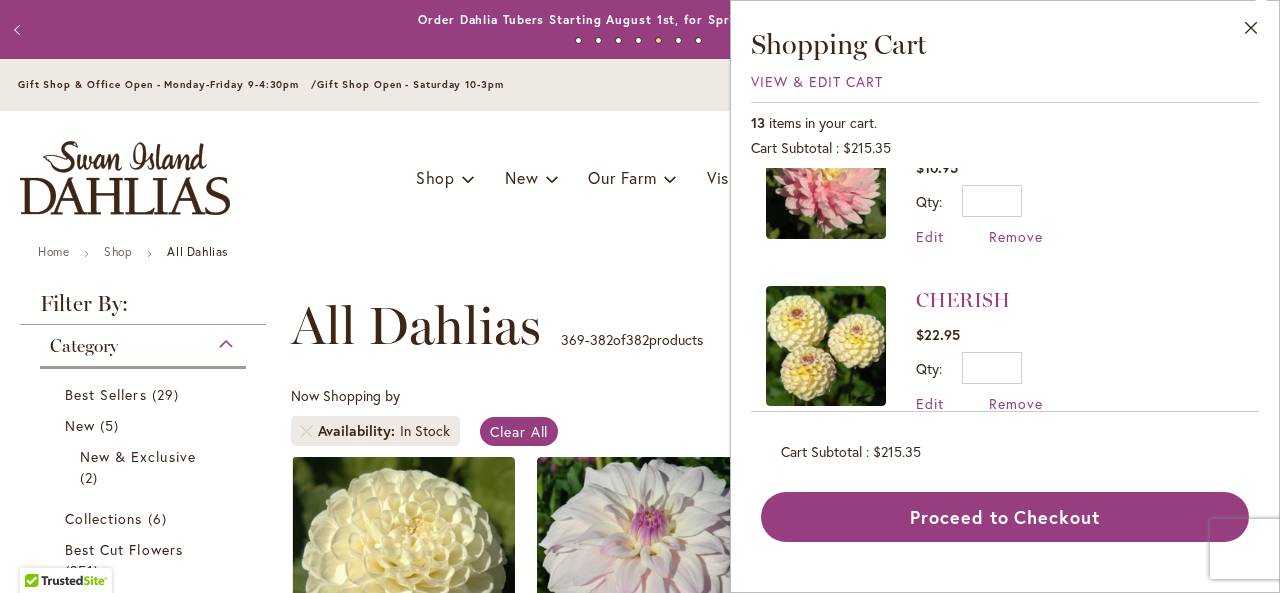 scroll, scrollTop: 1500, scrollLeft: 0, axis: vertical 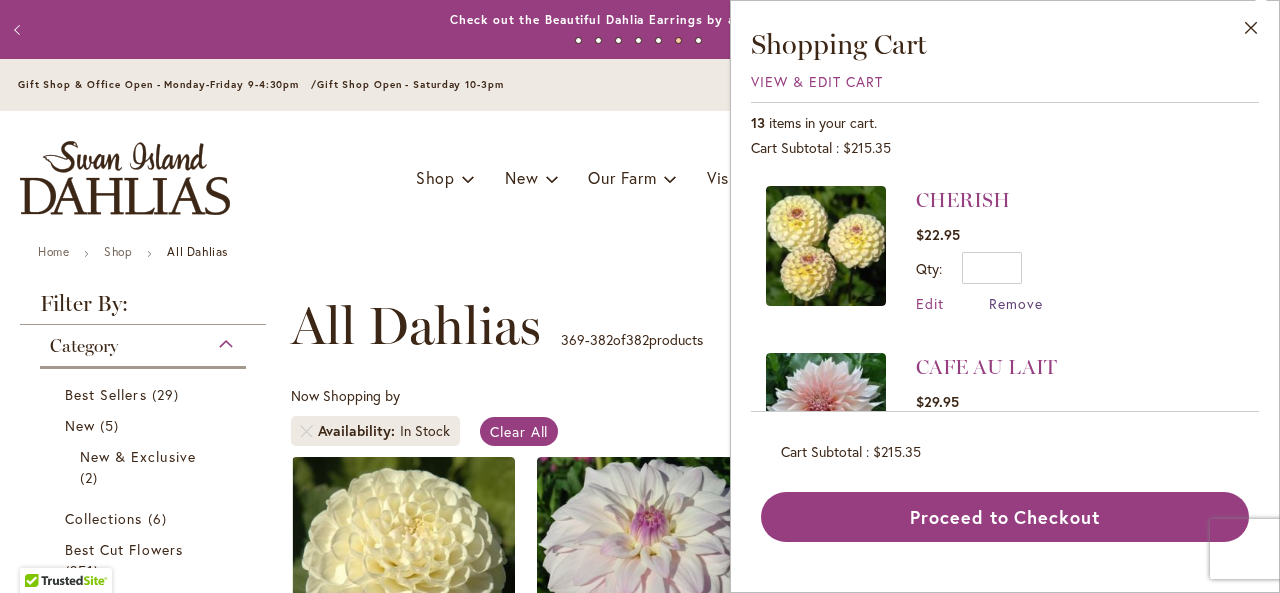 click on "Remove" at bounding box center (1016, 303) 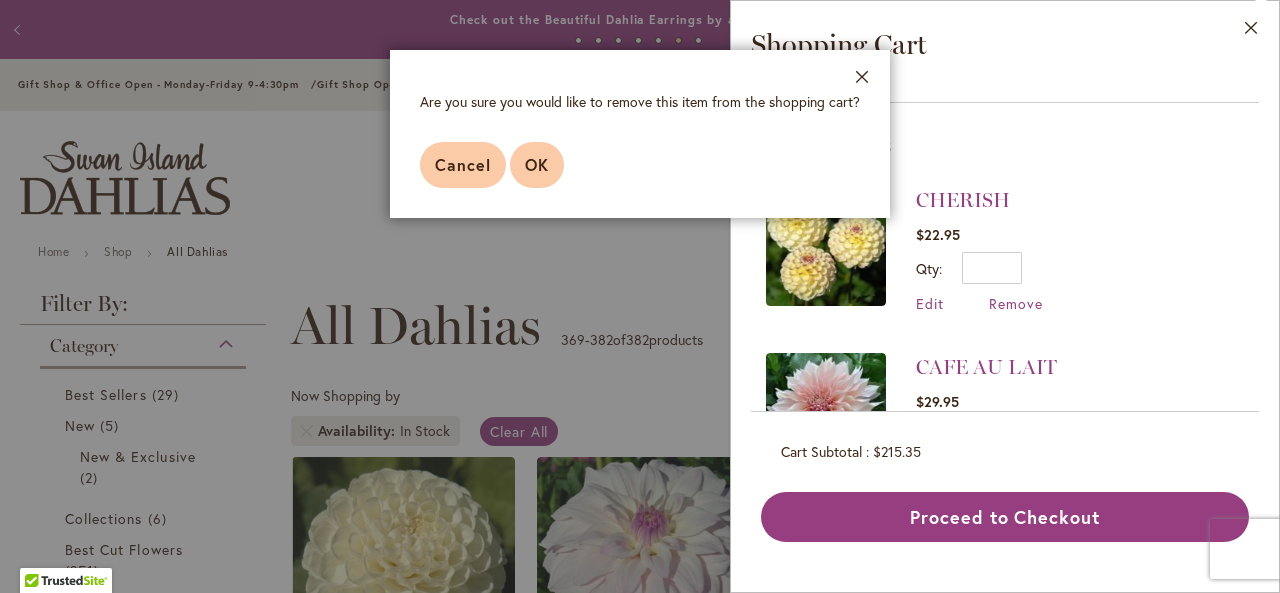click on "OK" at bounding box center [537, 164] 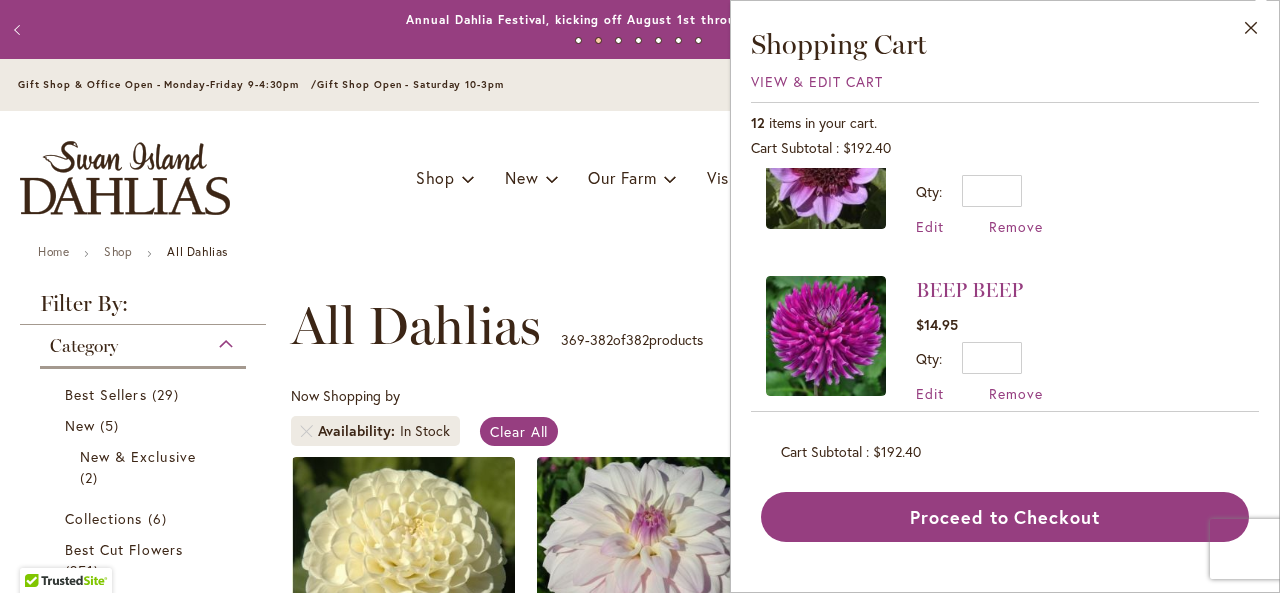 scroll, scrollTop: 1766, scrollLeft: 0, axis: vertical 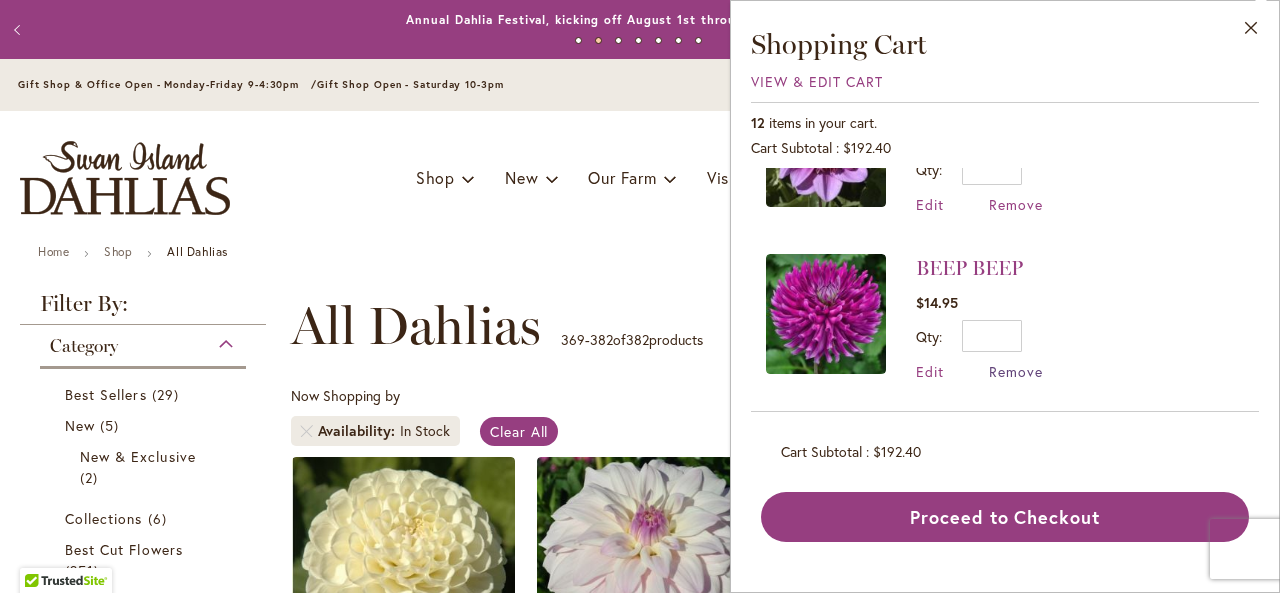 click on "Remove" at bounding box center (1016, 371) 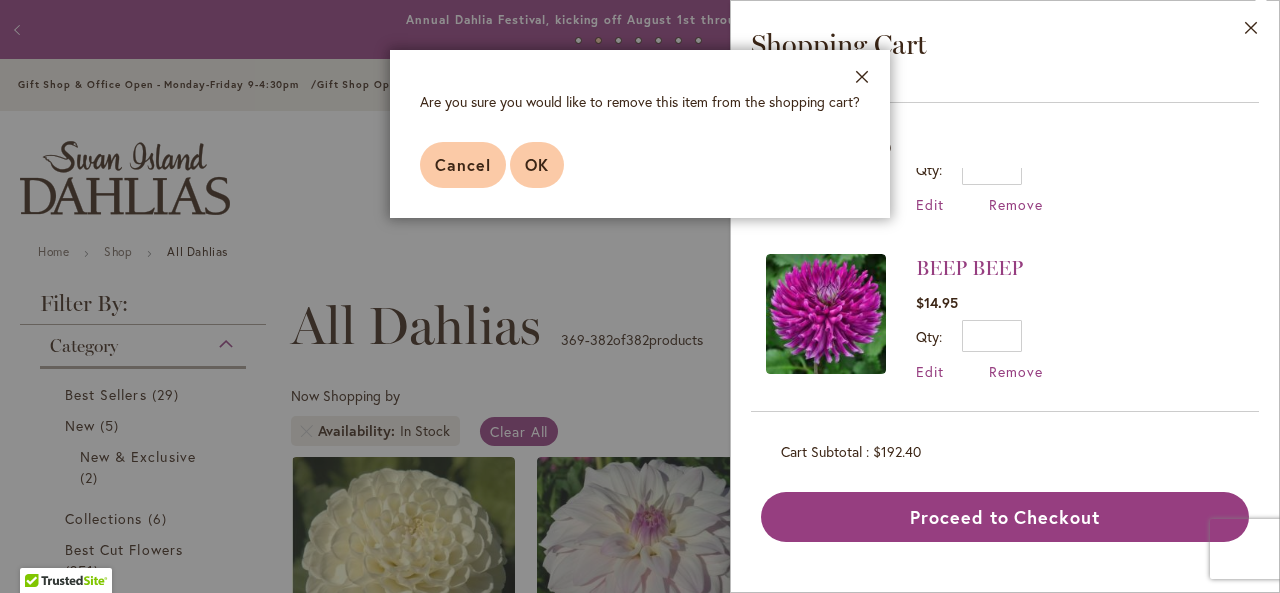 click on "OK" at bounding box center [537, 164] 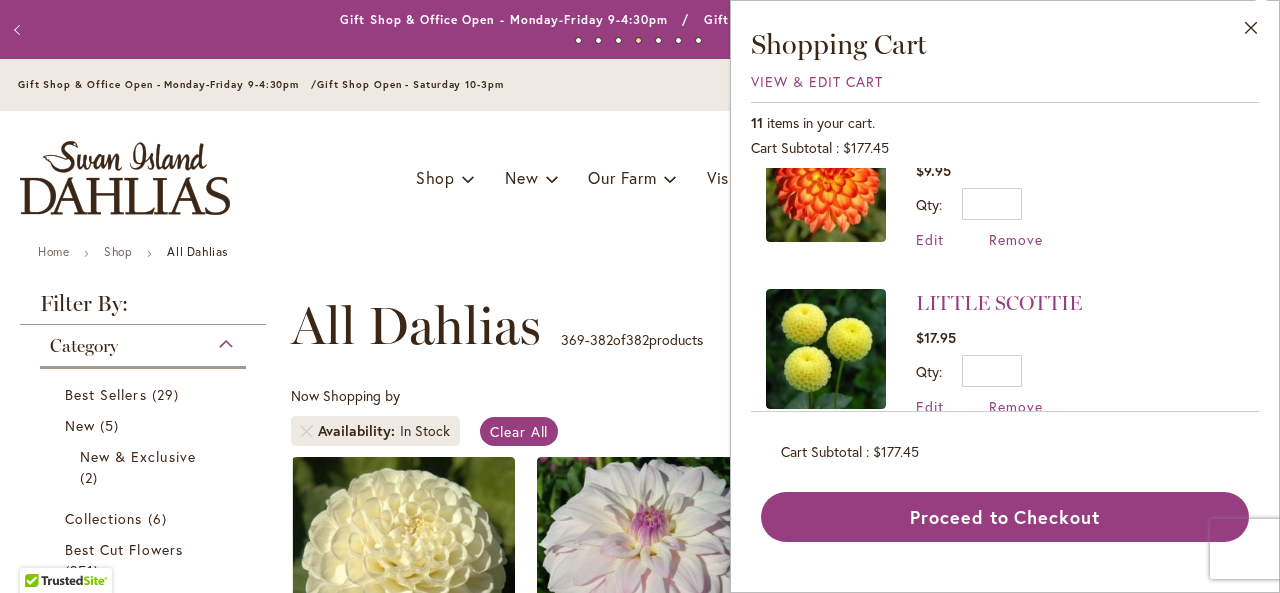 scroll, scrollTop: 400, scrollLeft: 0, axis: vertical 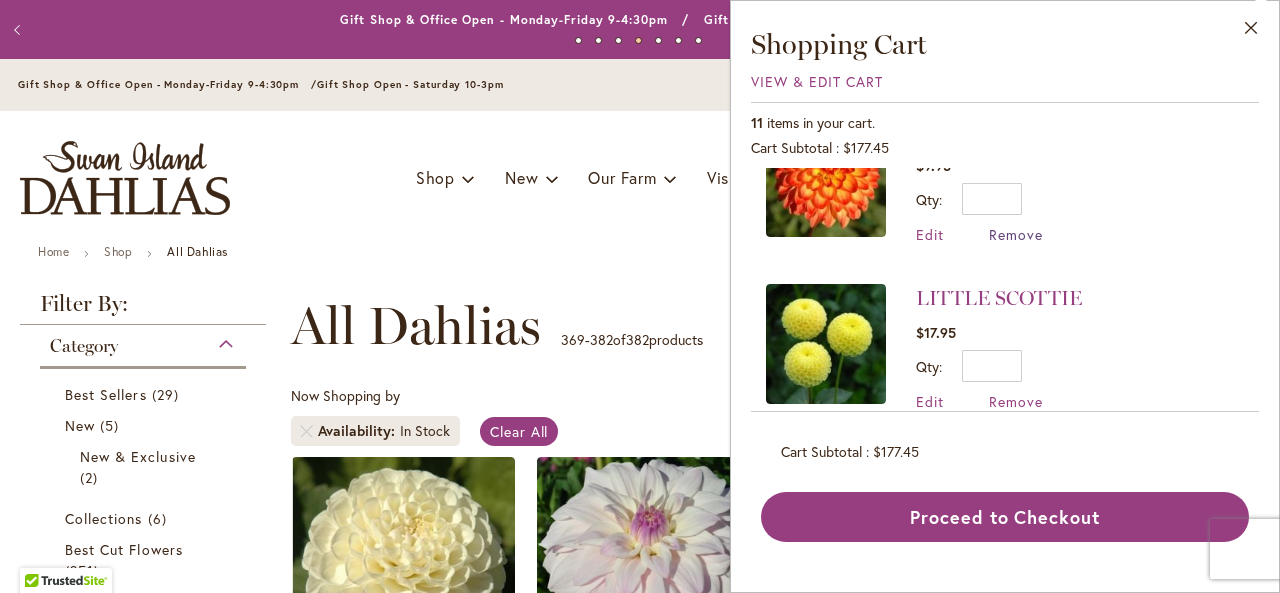click on "Remove" at bounding box center [1016, 234] 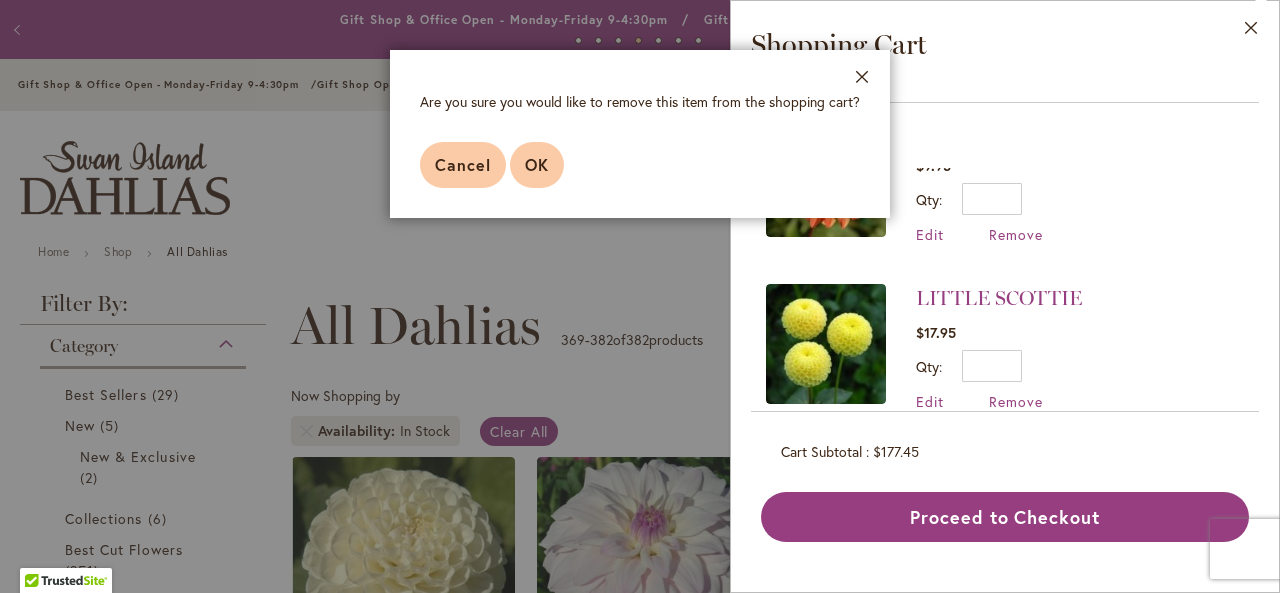 click on "OK" at bounding box center (537, 164) 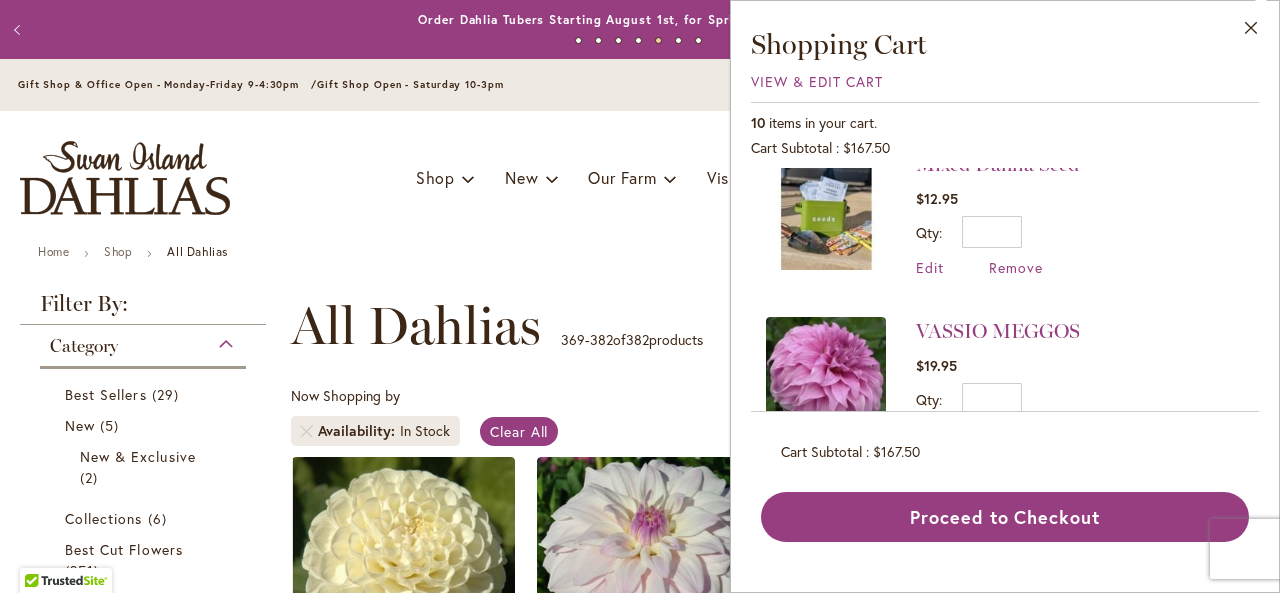 scroll, scrollTop: 0, scrollLeft: 0, axis: both 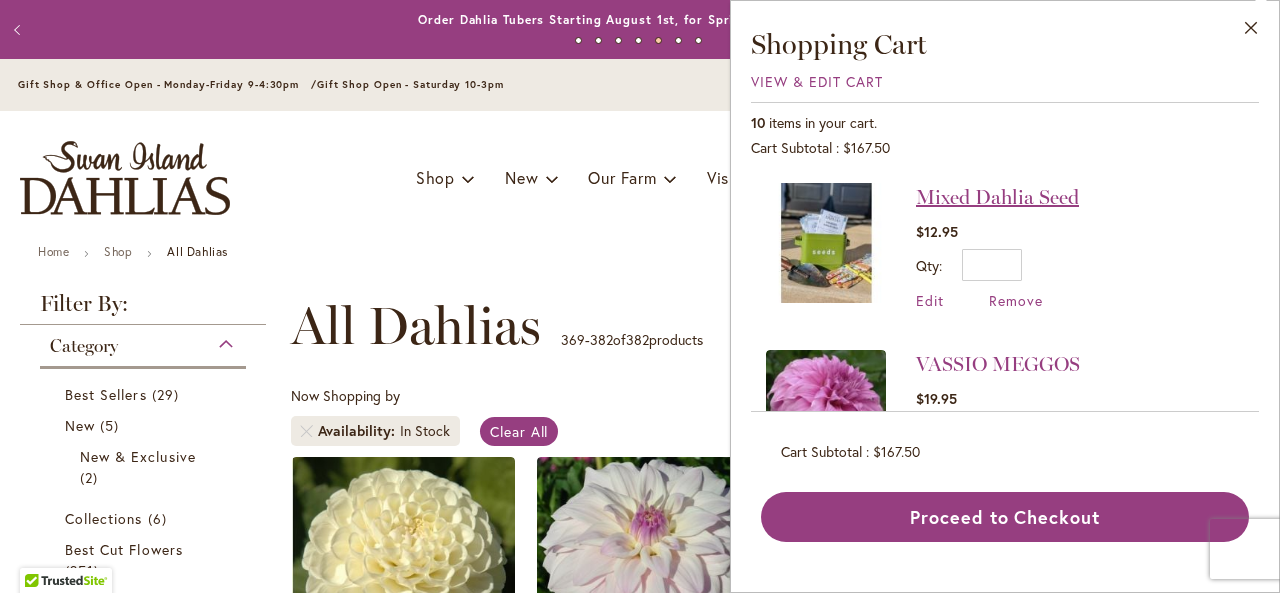 click on "Mixed Dahlia Seed" at bounding box center [997, 197] 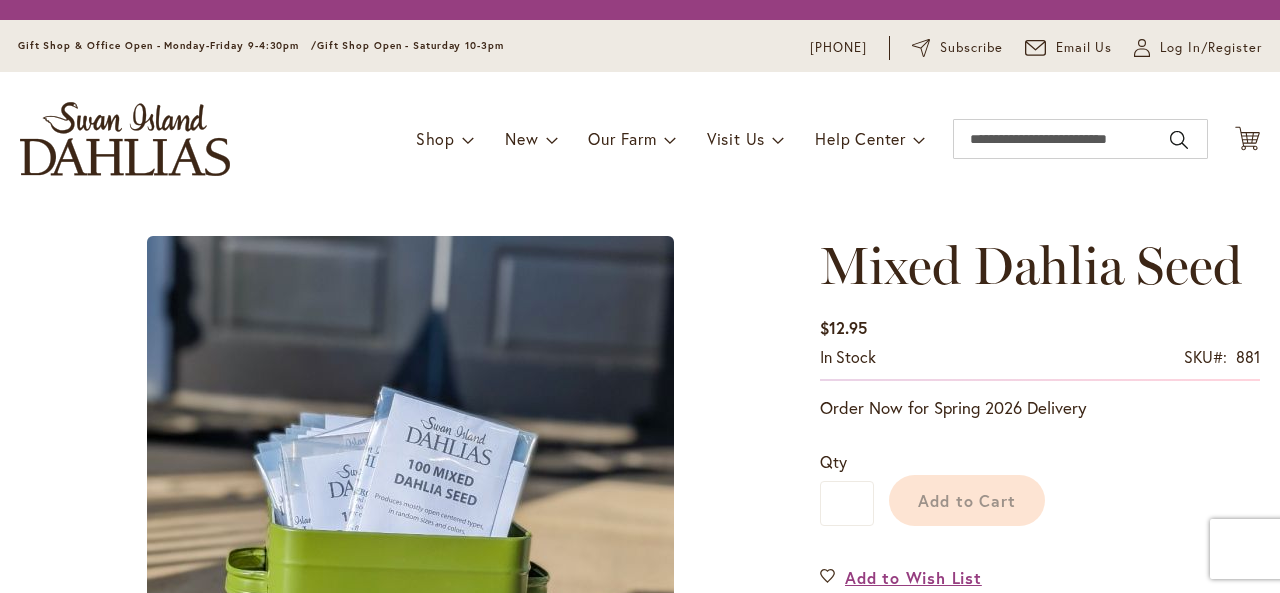scroll, scrollTop: 0, scrollLeft: 0, axis: both 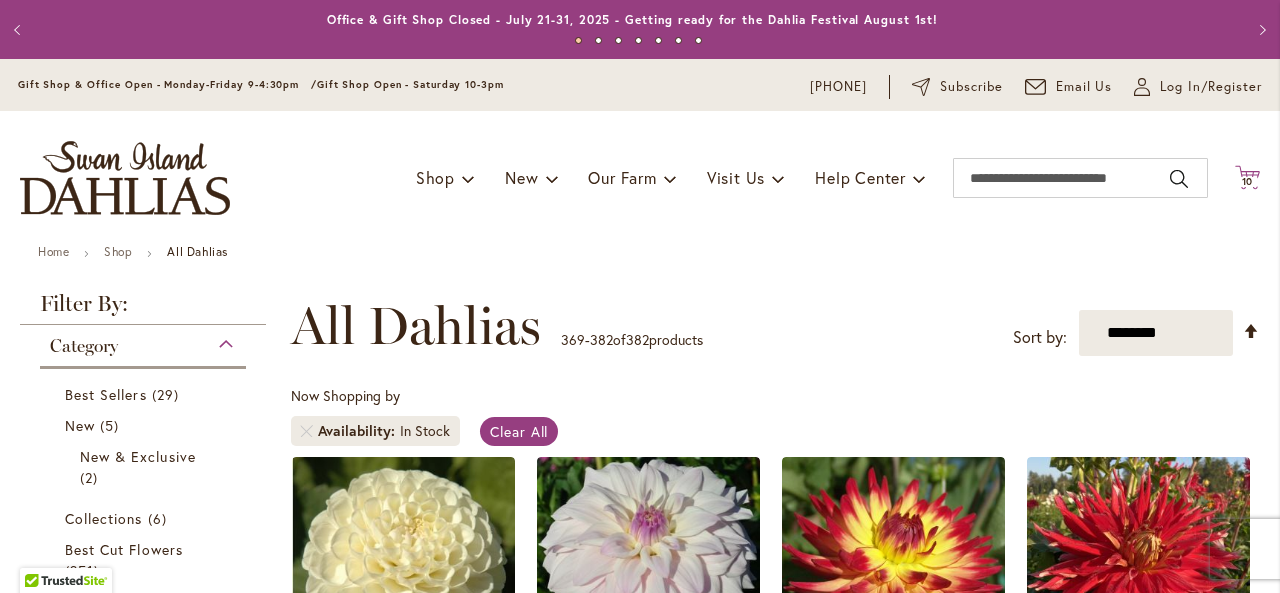 click on "Cart
.cls-1 {
fill: #231f20;
}" 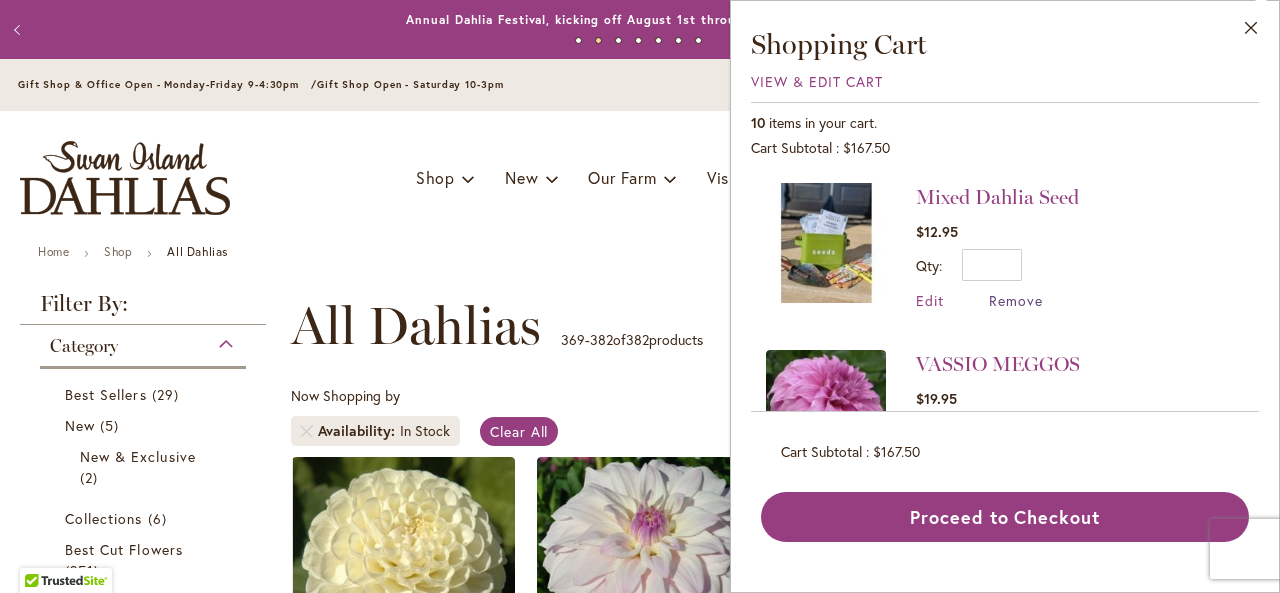 click on "Remove" at bounding box center [1016, 300] 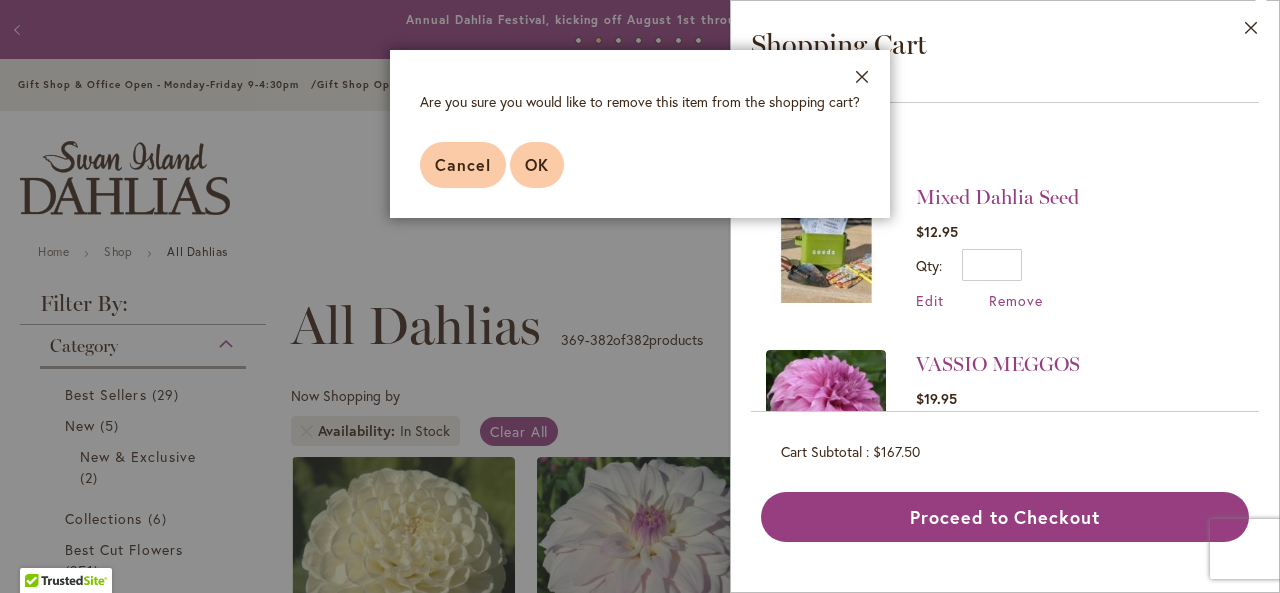 click on "OK" at bounding box center (537, 164) 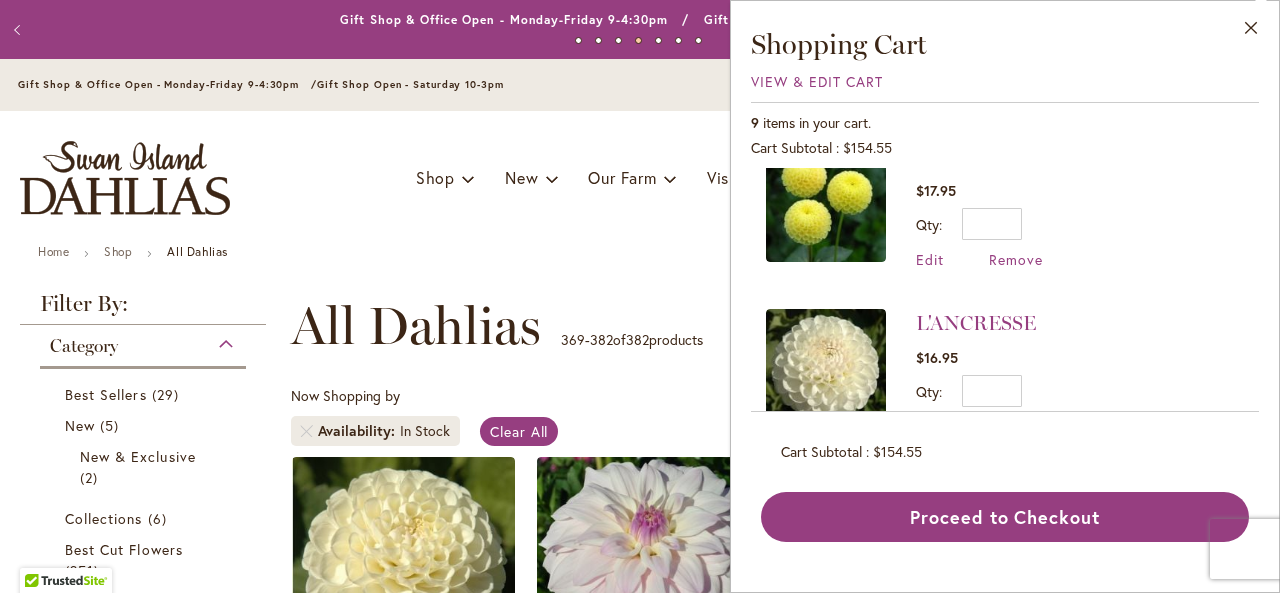 scroll, scrollTop: 266, scrollLeft: 0, axis: vertical 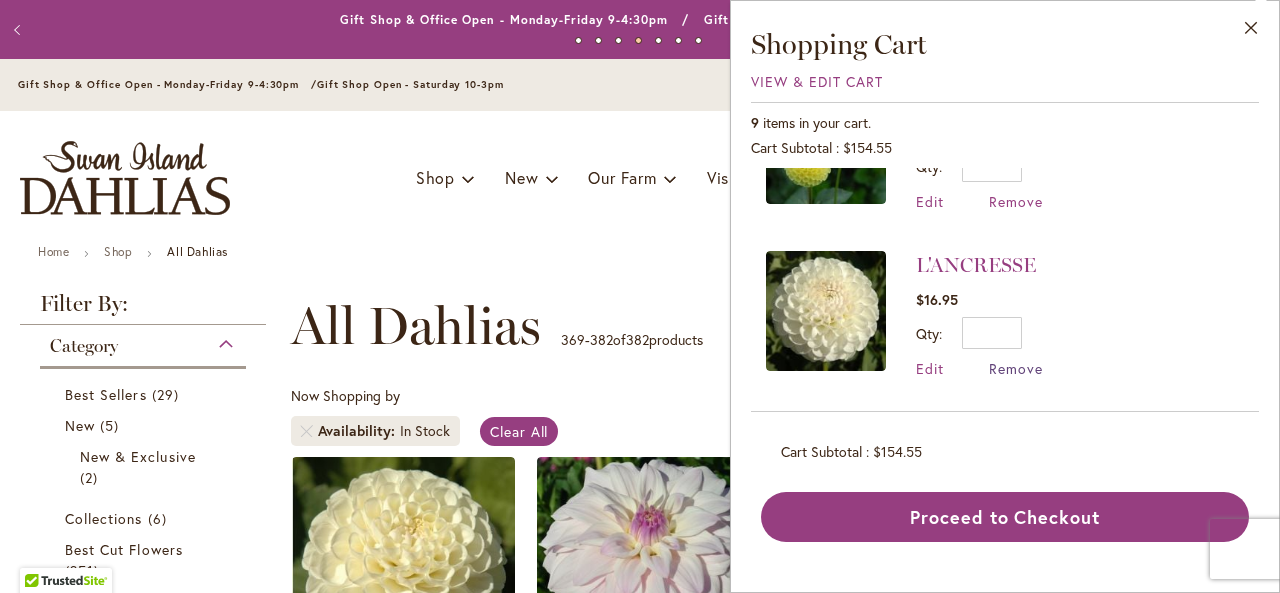 click on "Remove" at bounding box center (1016, 368) 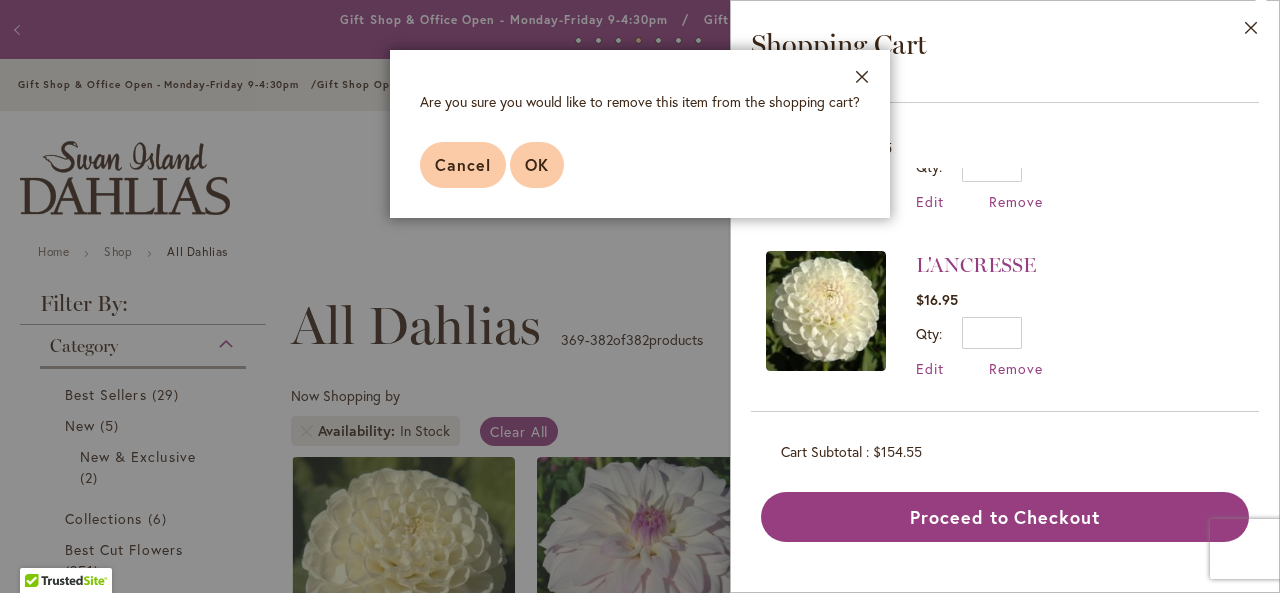 click on "OK" at bounding box center [537, 164] 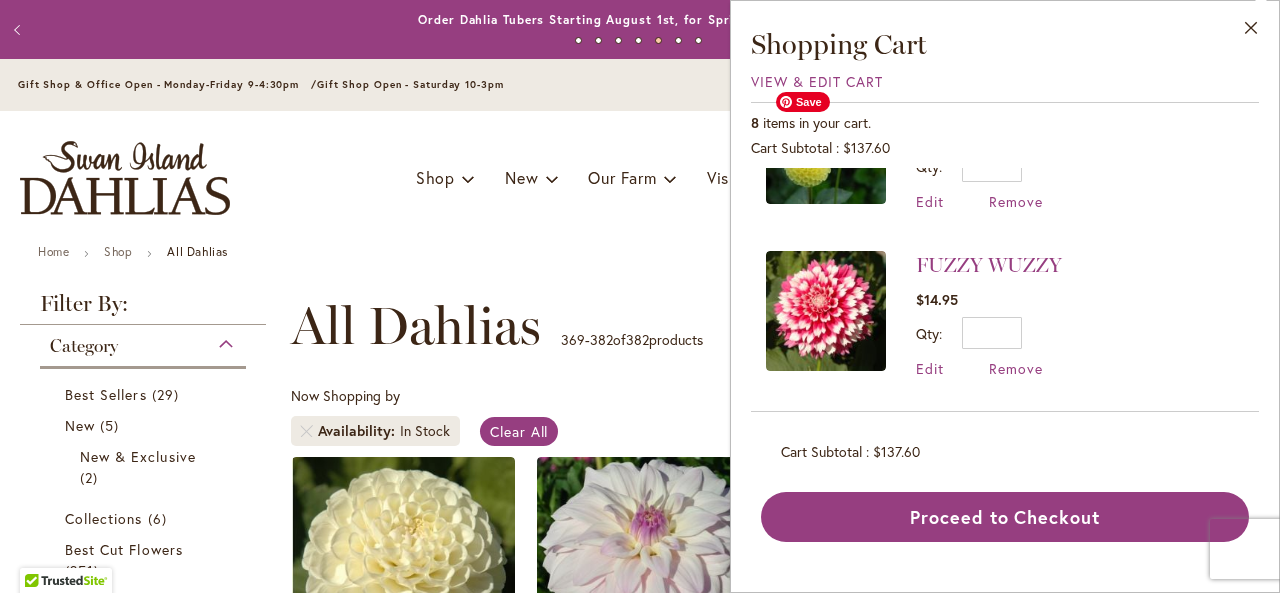 scroll, scrollTop: 0, scrollLeft: 0, axis: both 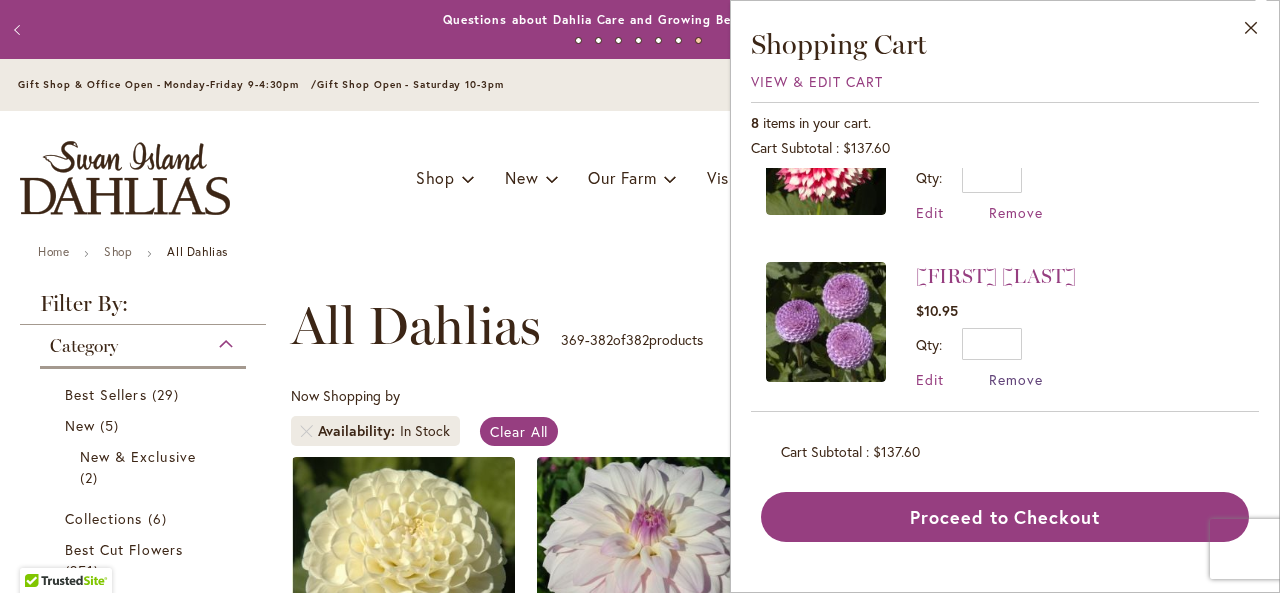 click on "Remove" at bounding box center [1016, 379] 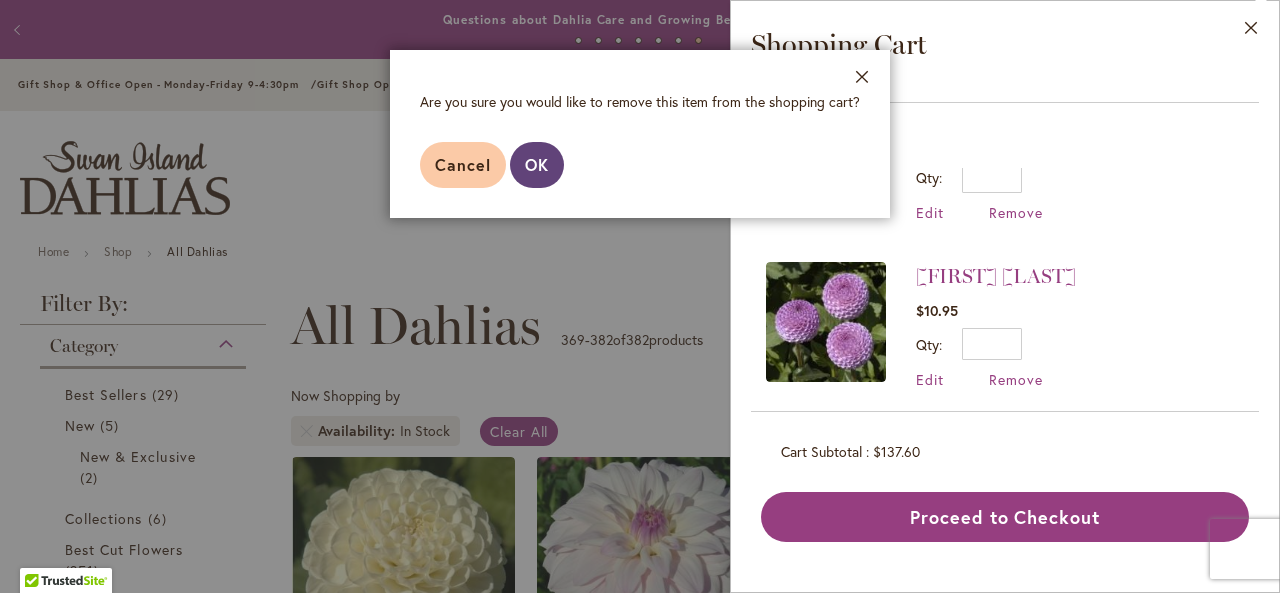 drag, startPoint x: 535, startPoint y: 162, endPoint x: 561, endPoint y: 164, distance: 26.076809 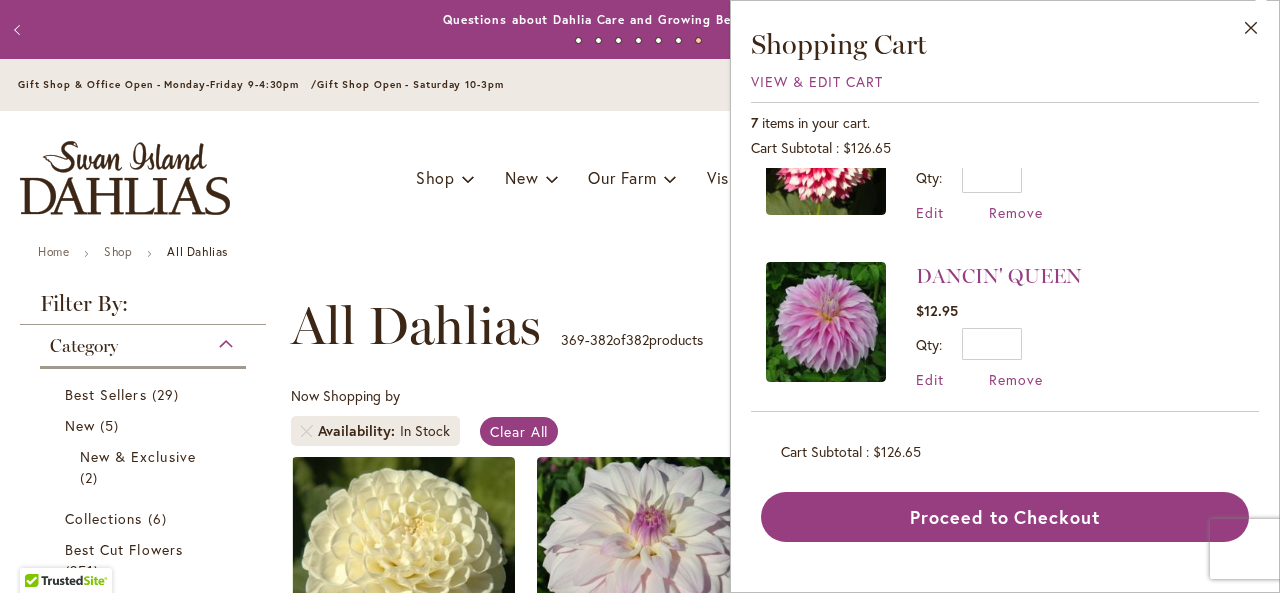 scroll, scrollTop: 0, scrollLeft: 0, axis: both 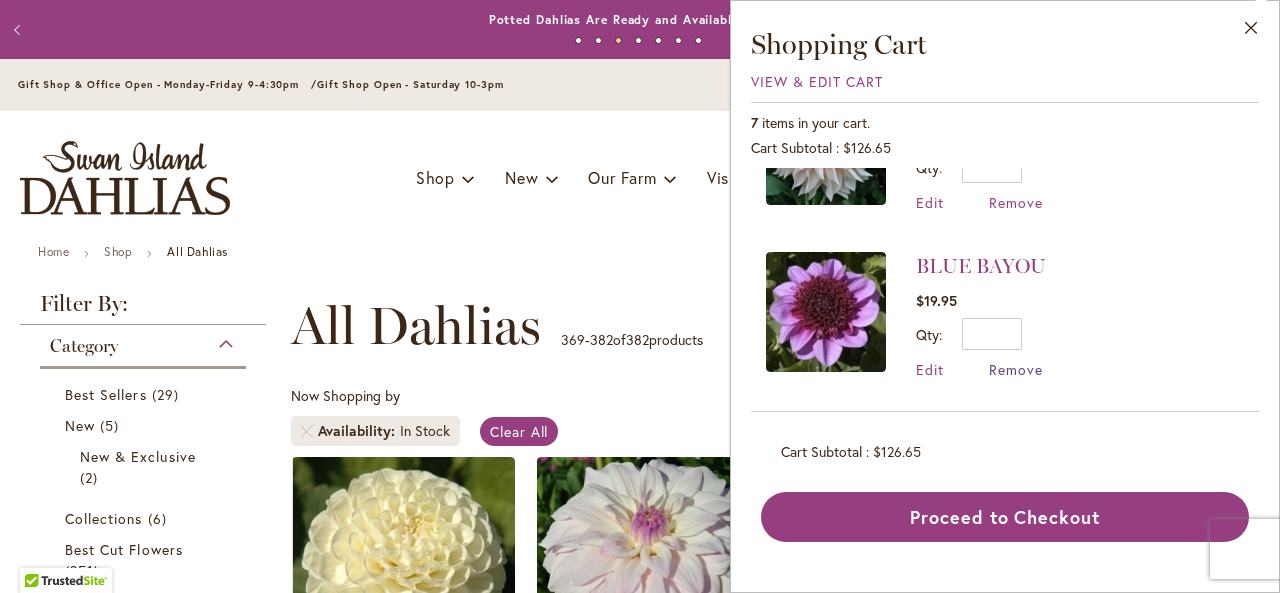 click on "Remove" at bounding box center (1016, 369) 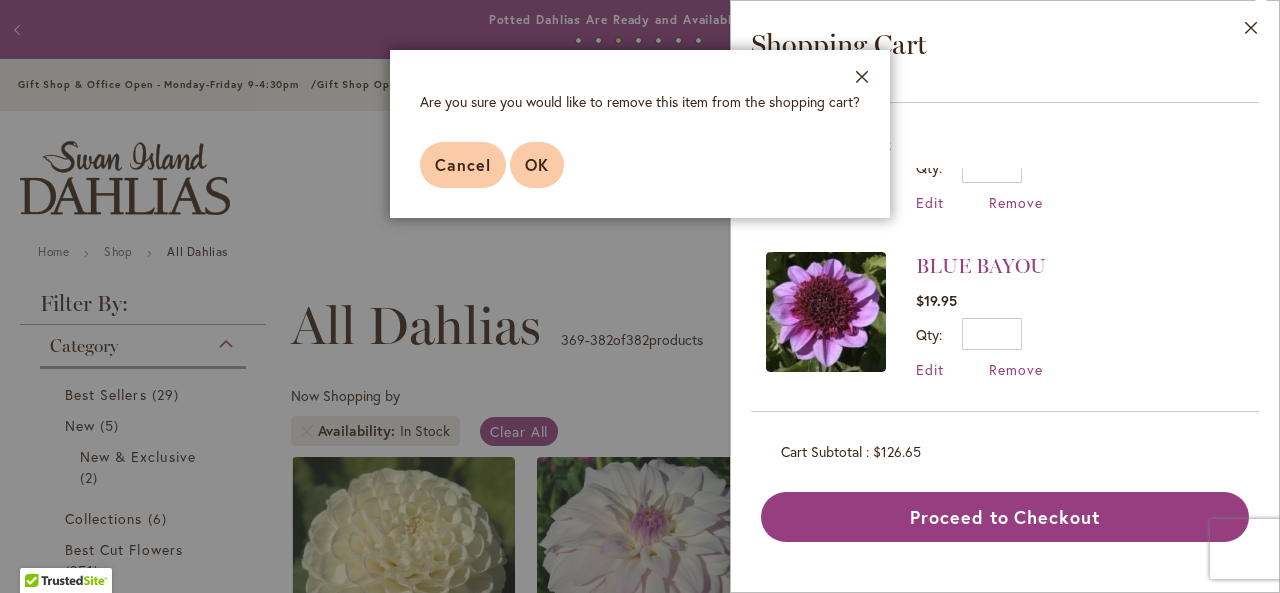 click on "OK" at bounding box center [537, 164] 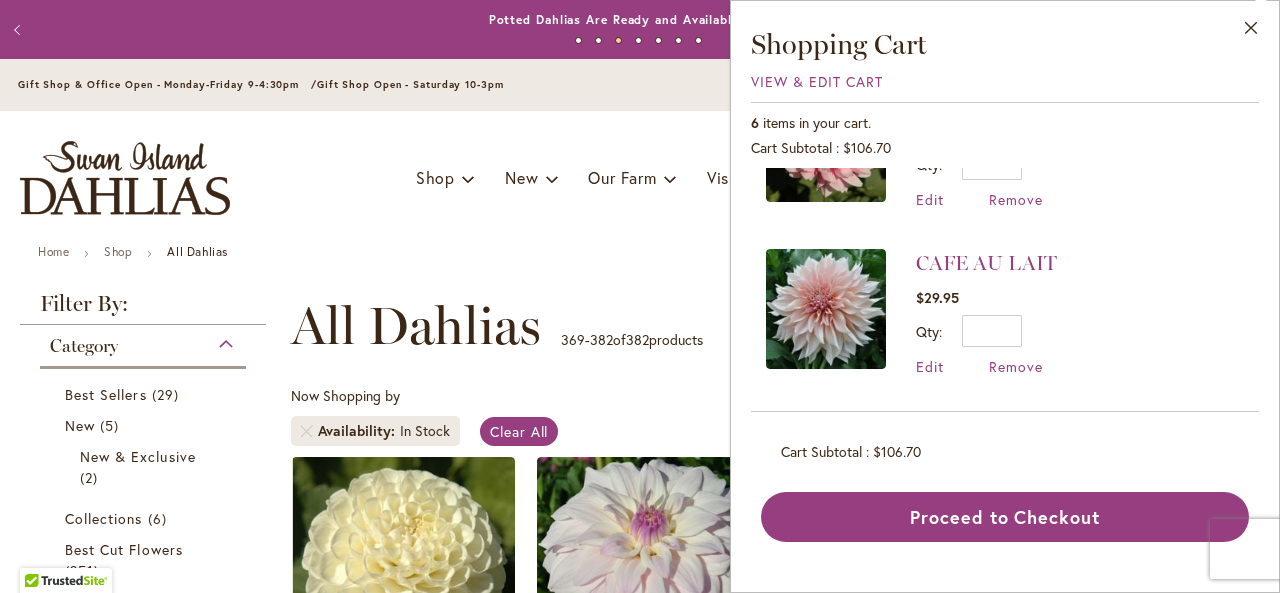 scroll, scrollTop: 0, scrollLeft: 0, axis: both 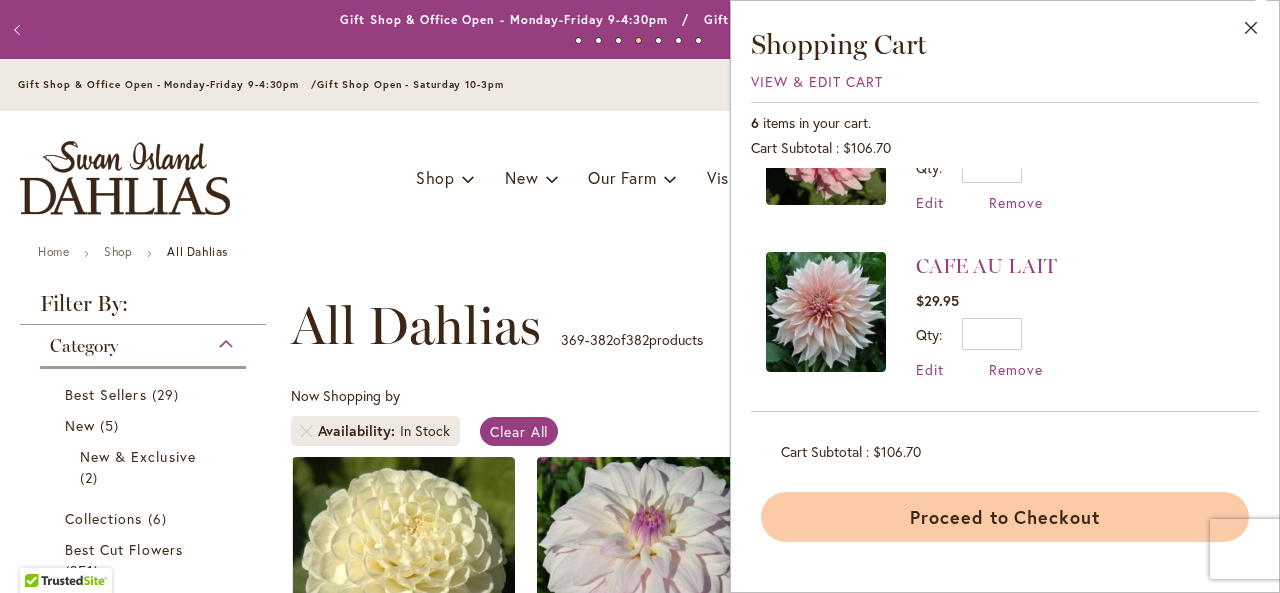 click on "Proceed to Checkout" at bounding box center [1005, 517] 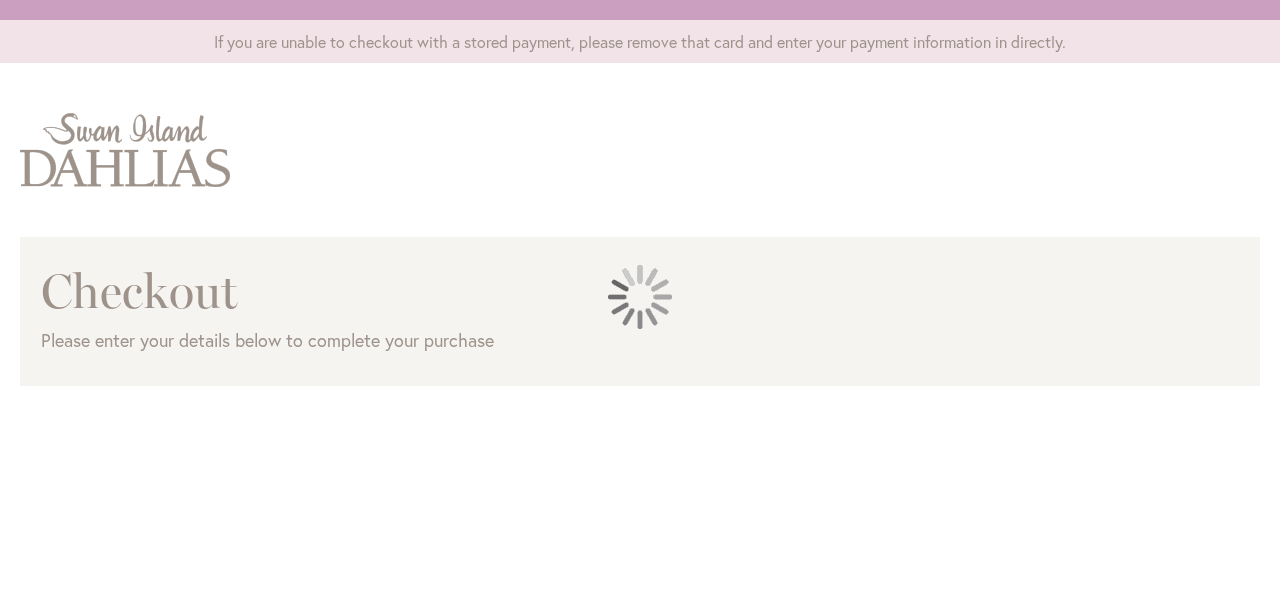 scroll, scrollTop: 0, scrollLeft: 0, axis: both 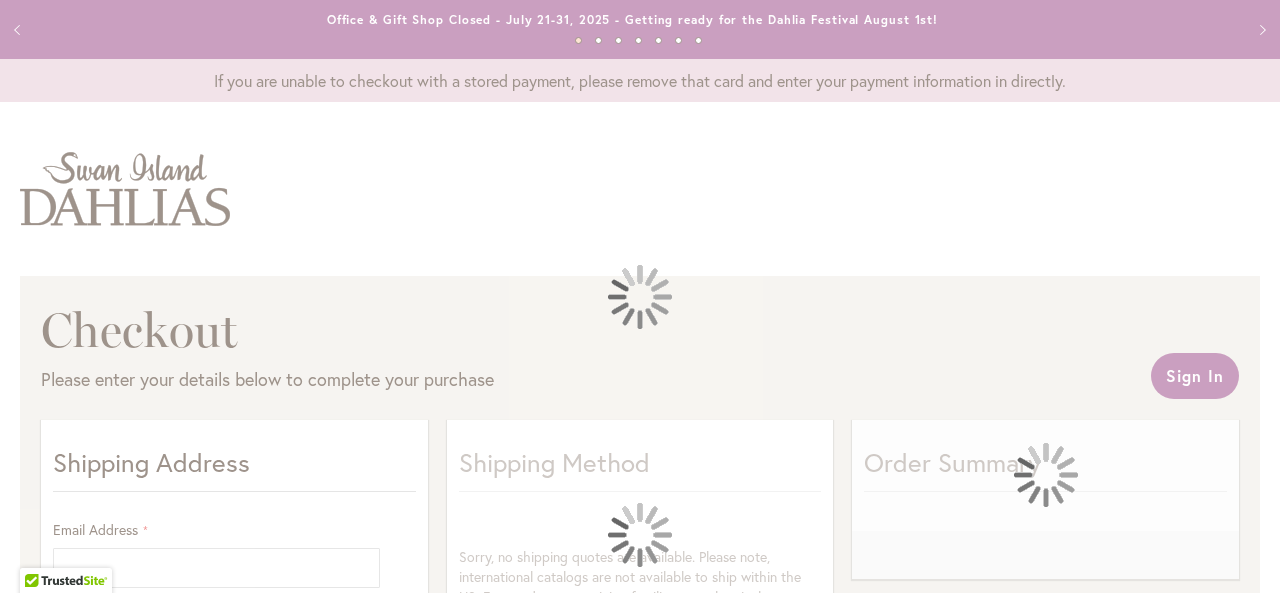 select on "**" 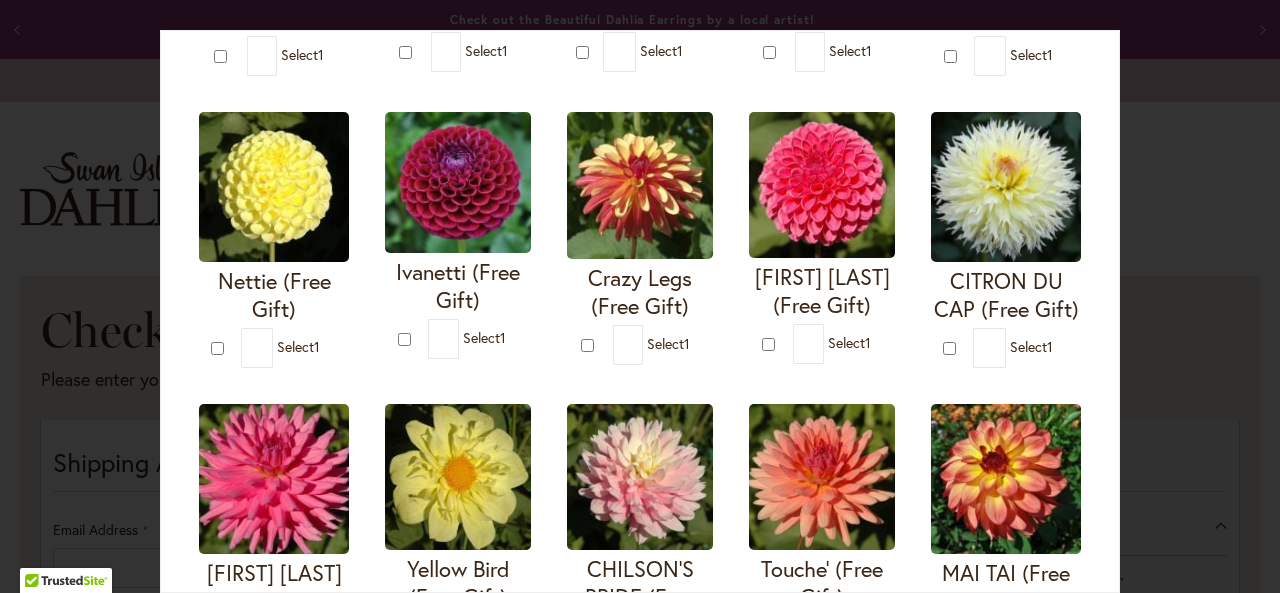 scroll, scrollTop: 380, scrollLeft: 0, axis: vertical 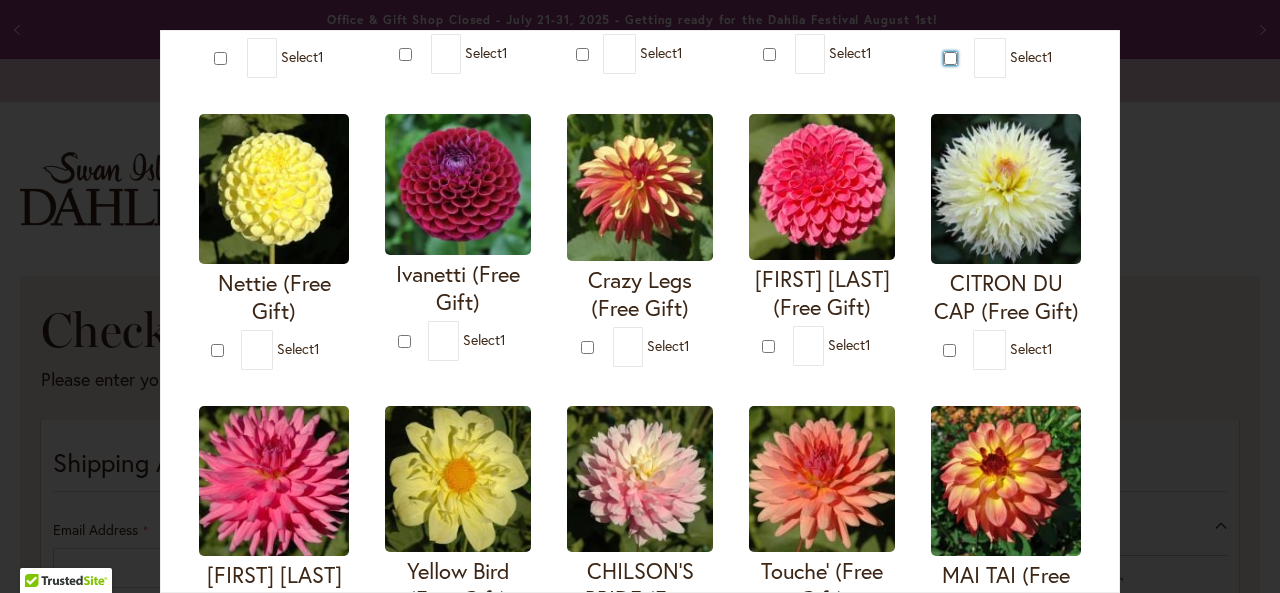 type on "*" 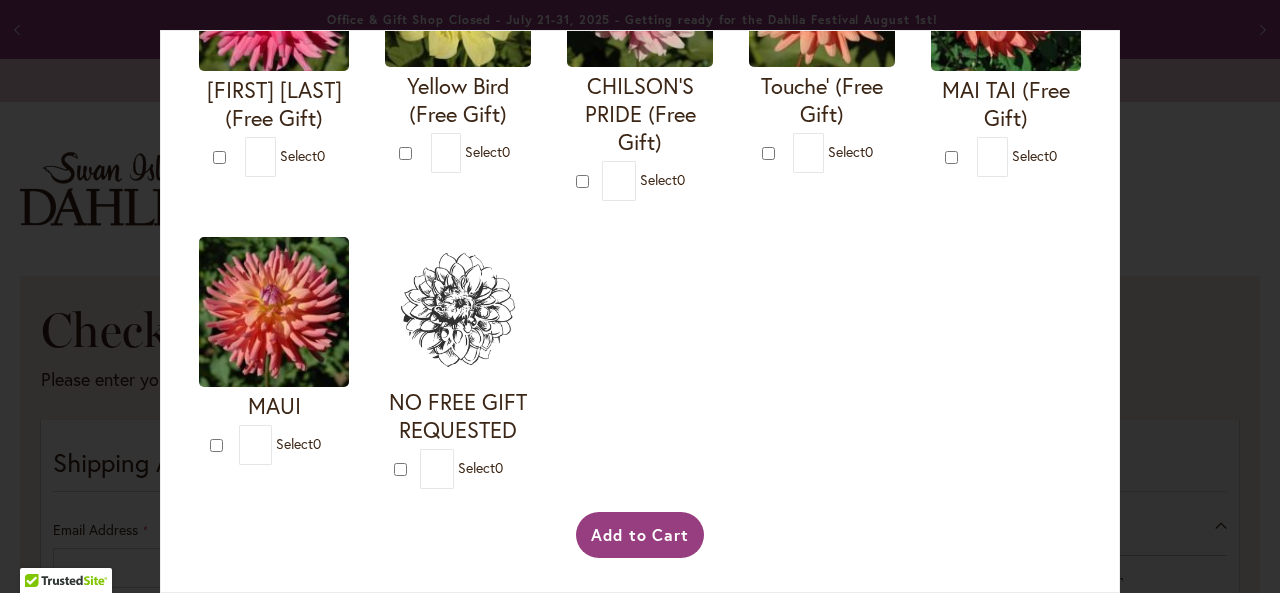 scroll, scrollTop: 1176, scrollLeft: 0, axis: vertical 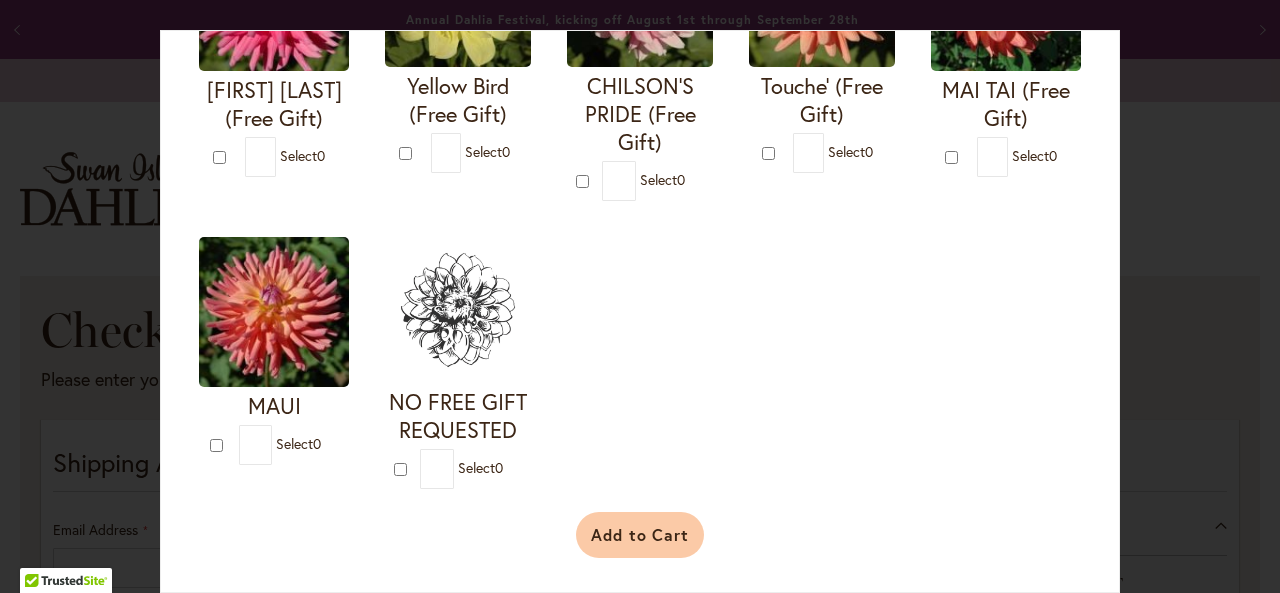 click on "Add to Cart" at bounding box center (640, 535) 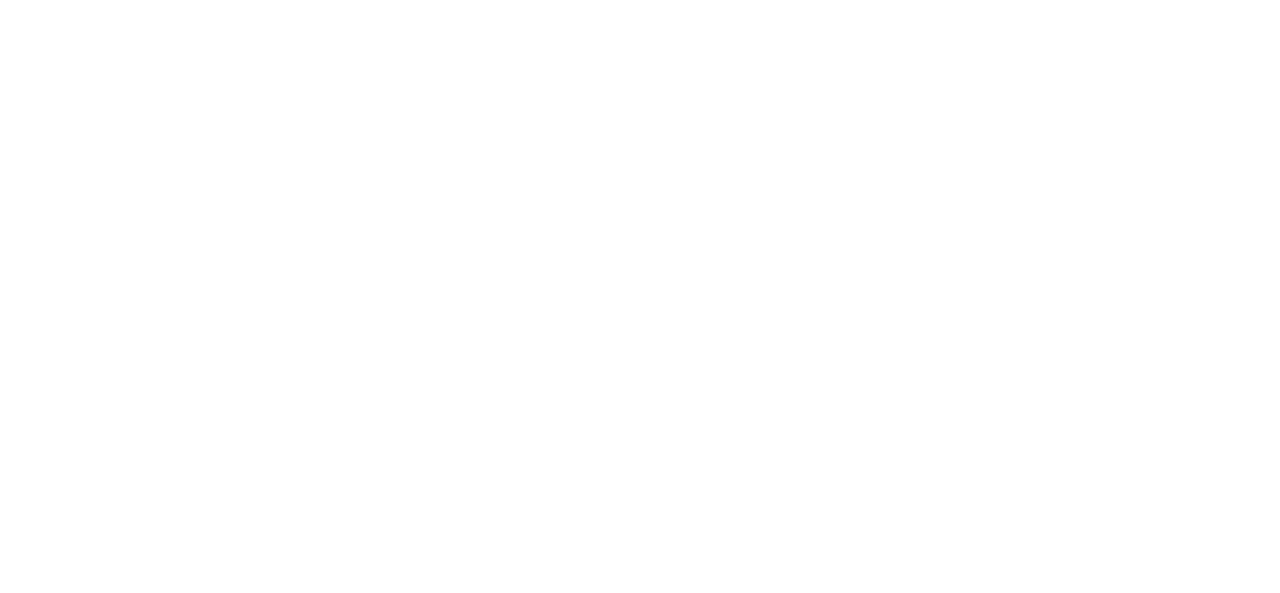 scroll, scrollTop: 0, scrollLeft: 0, axis: both 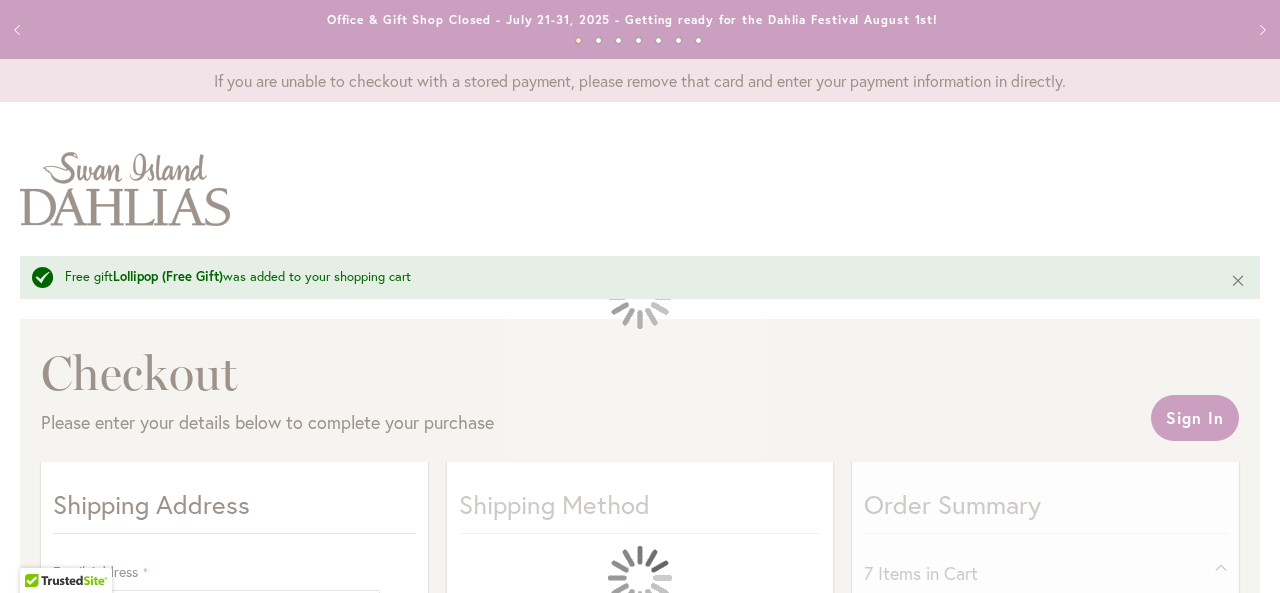 select on "**" 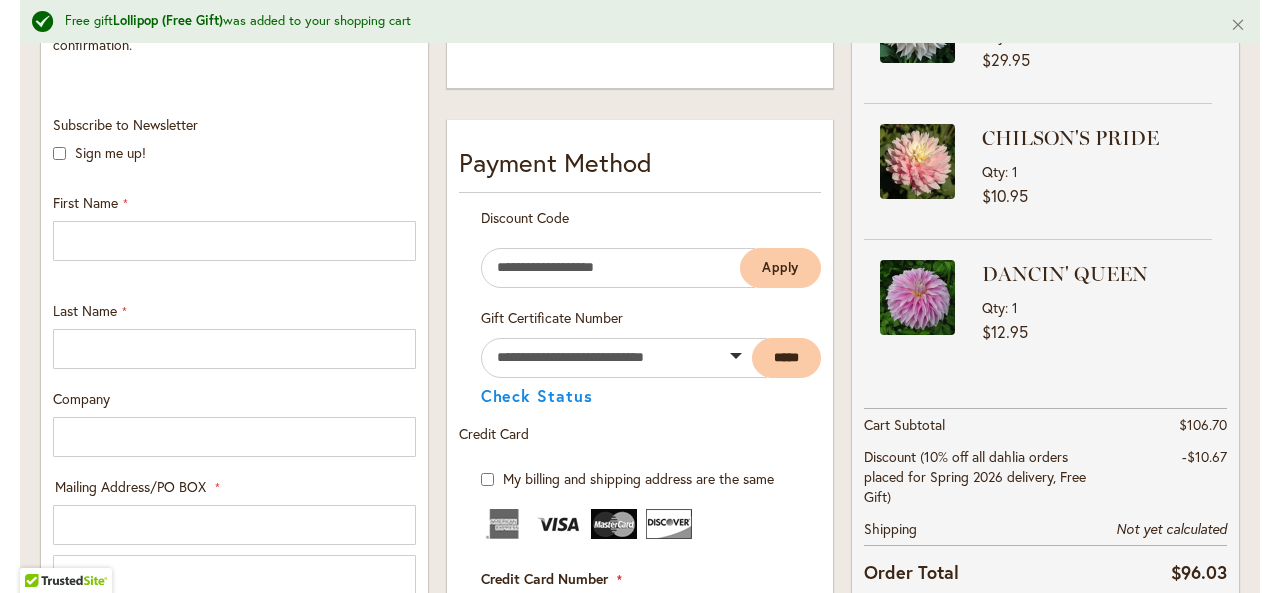 scroll, scrollTop: 681, scrollLeft: 0, axis: vertical 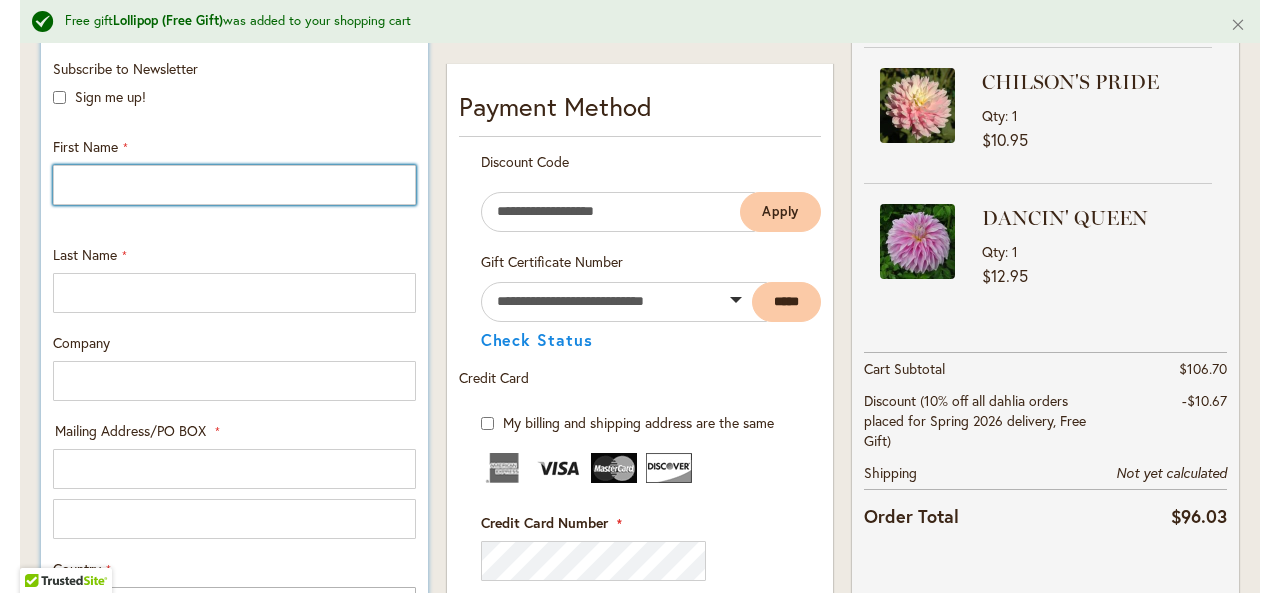 click on "First Name" at bounding box center [234, 185] 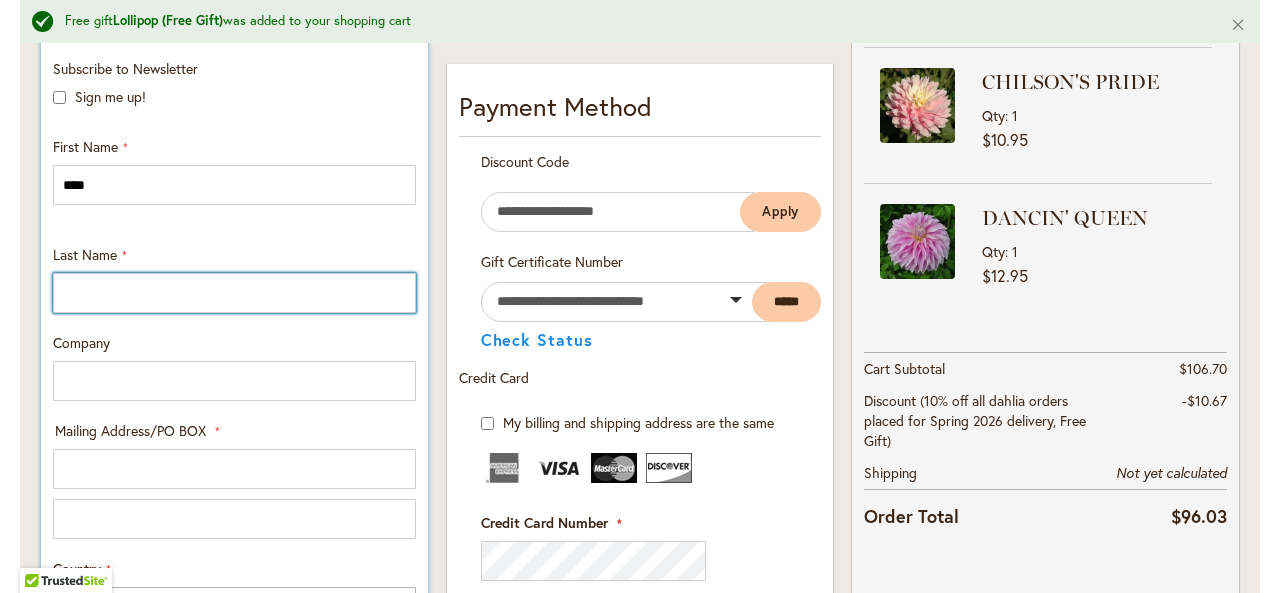 type on "*******" 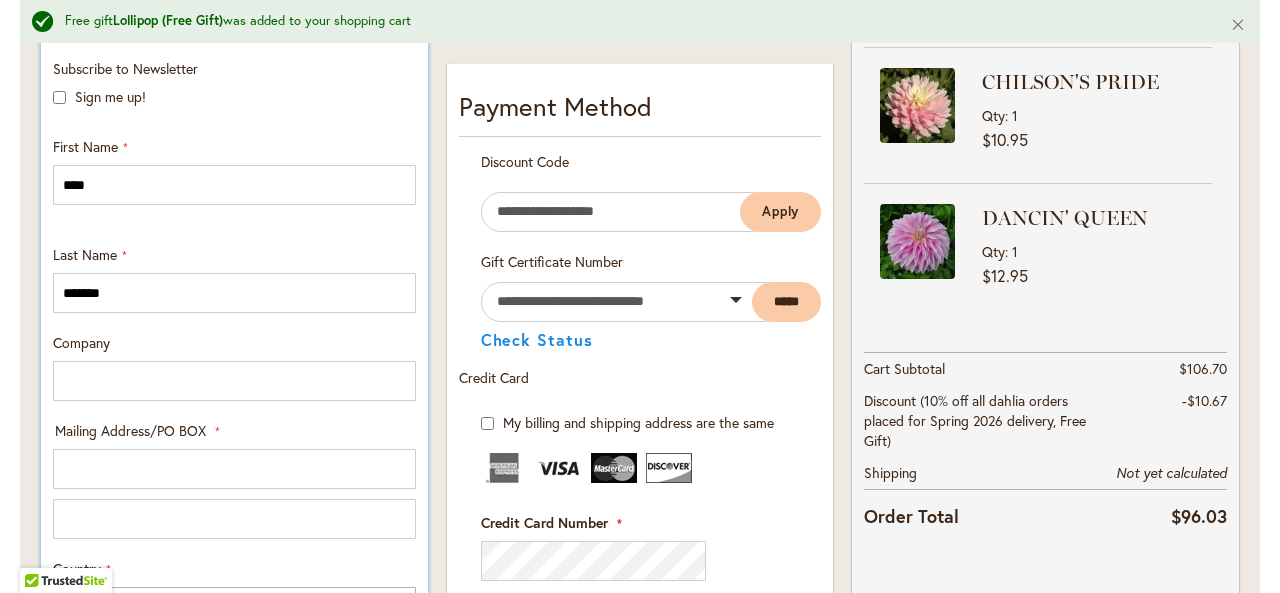 type on "**********" 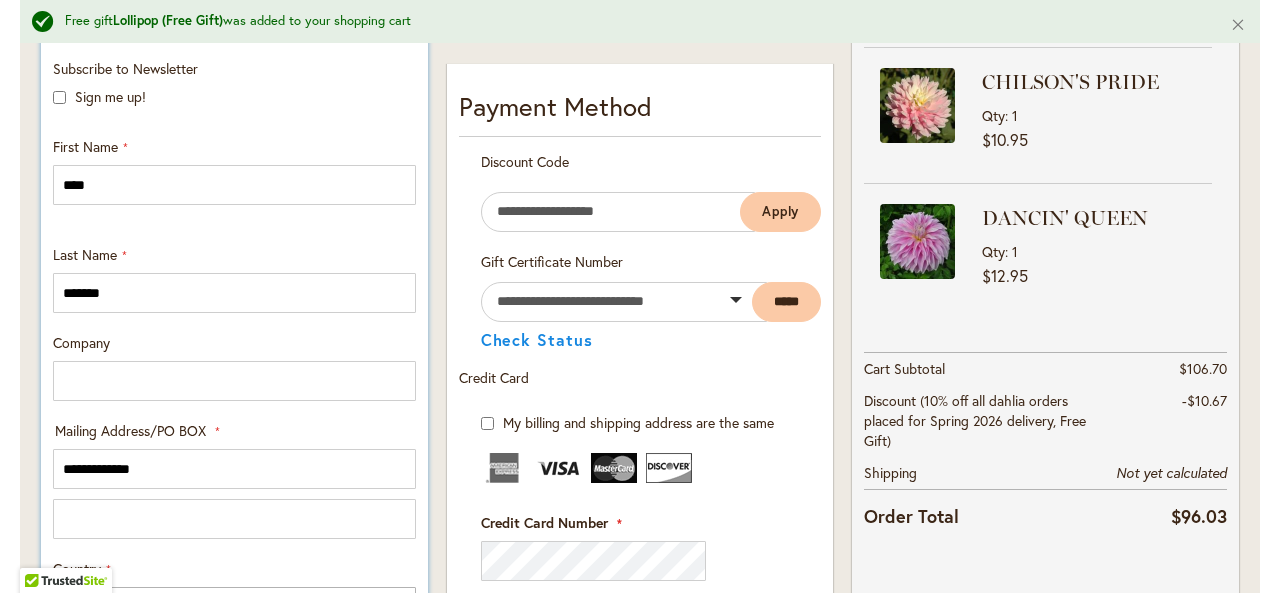 select on "**" 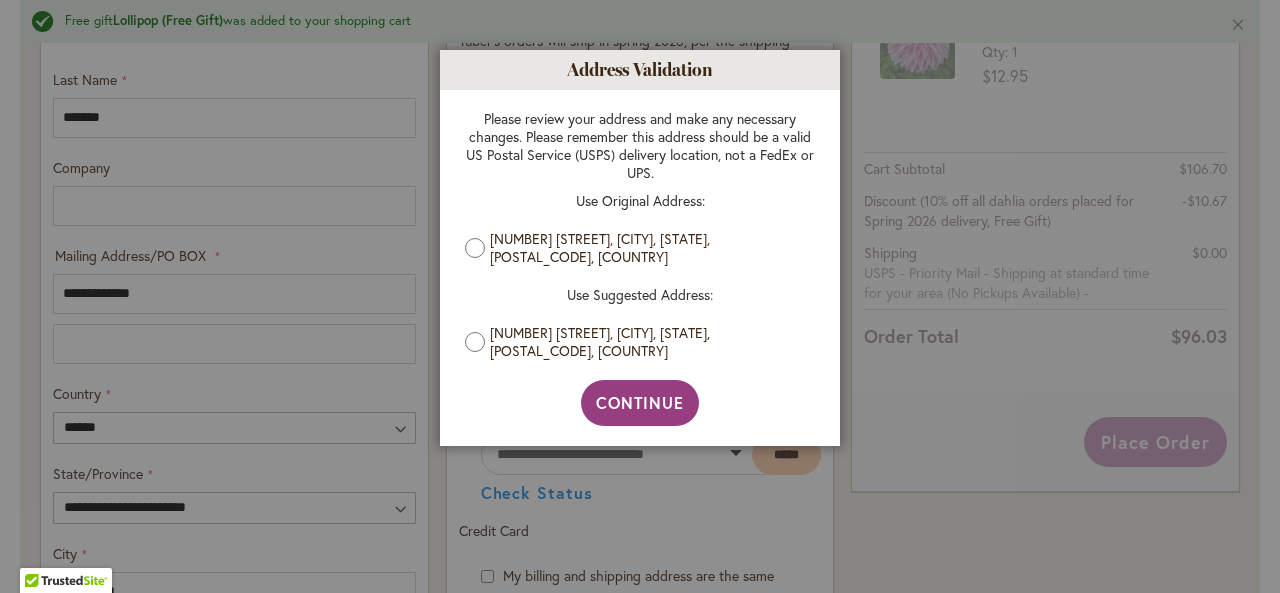 scroll, scrollTop: 905, scrollLeft: 0, axis: vertical 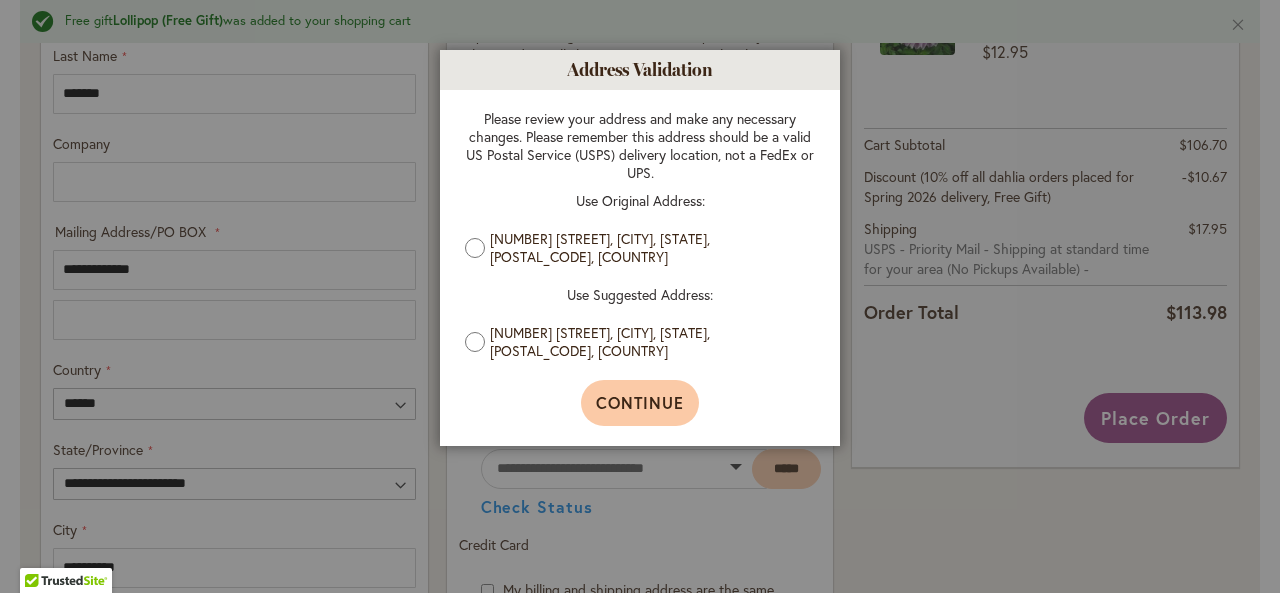 click on "Continue" at bounding box center (640, 402) 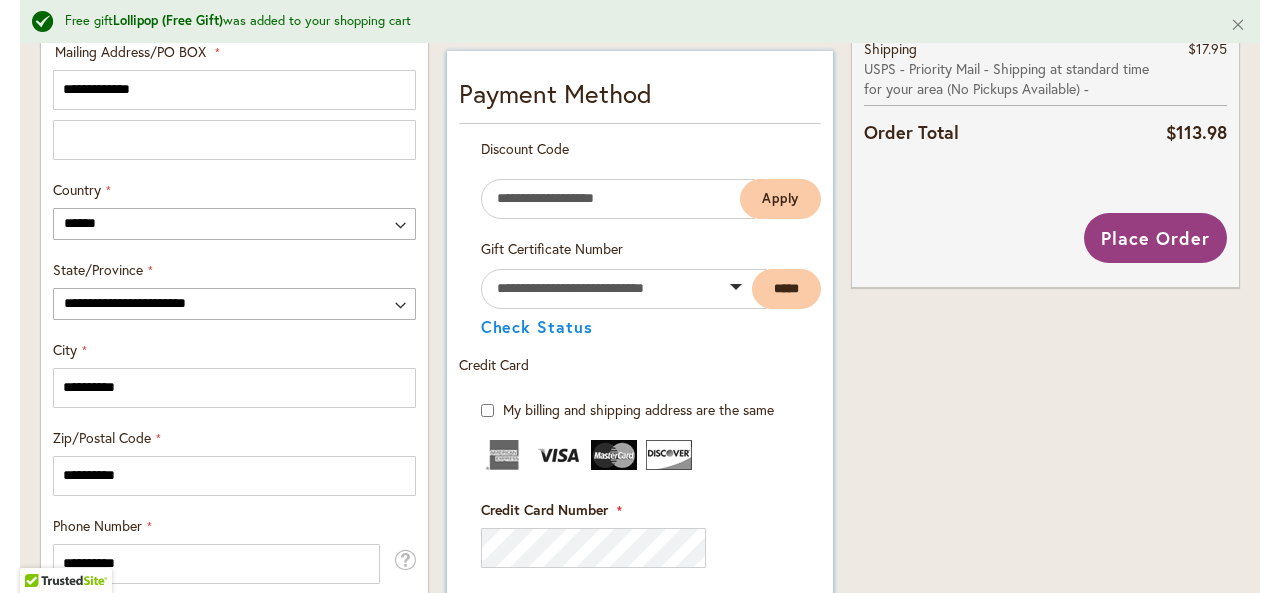 scroll, scrollTop: 1270, scrollLeft: 0, axis: vertical 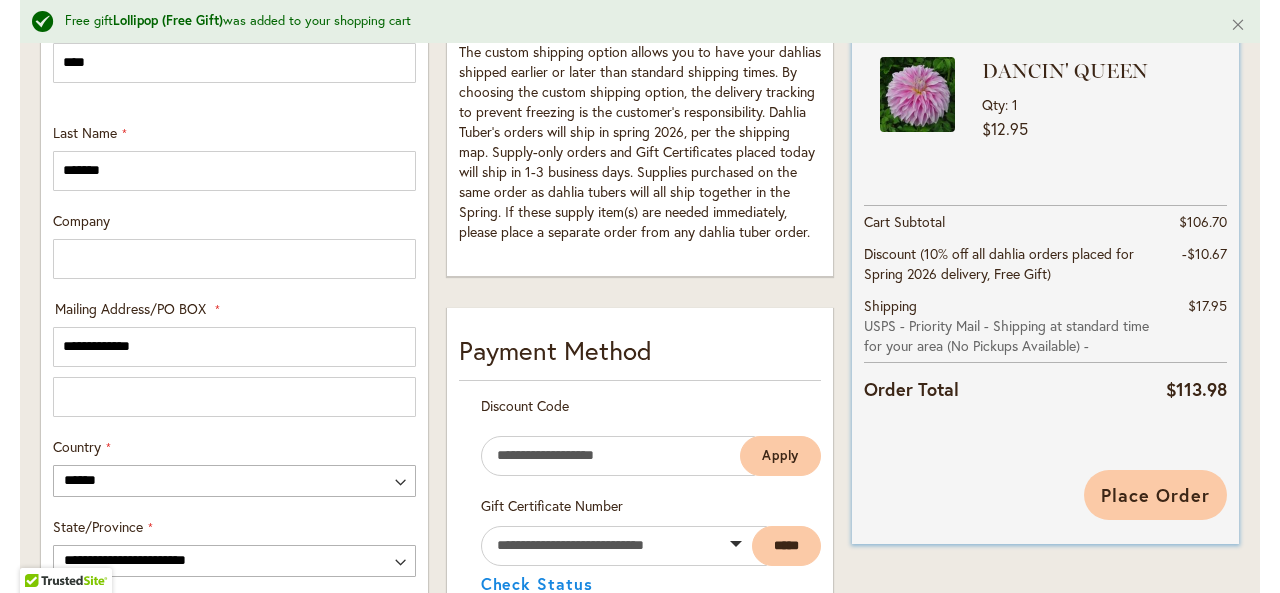 click on "Place Order" at bounding box center [1155, 495] 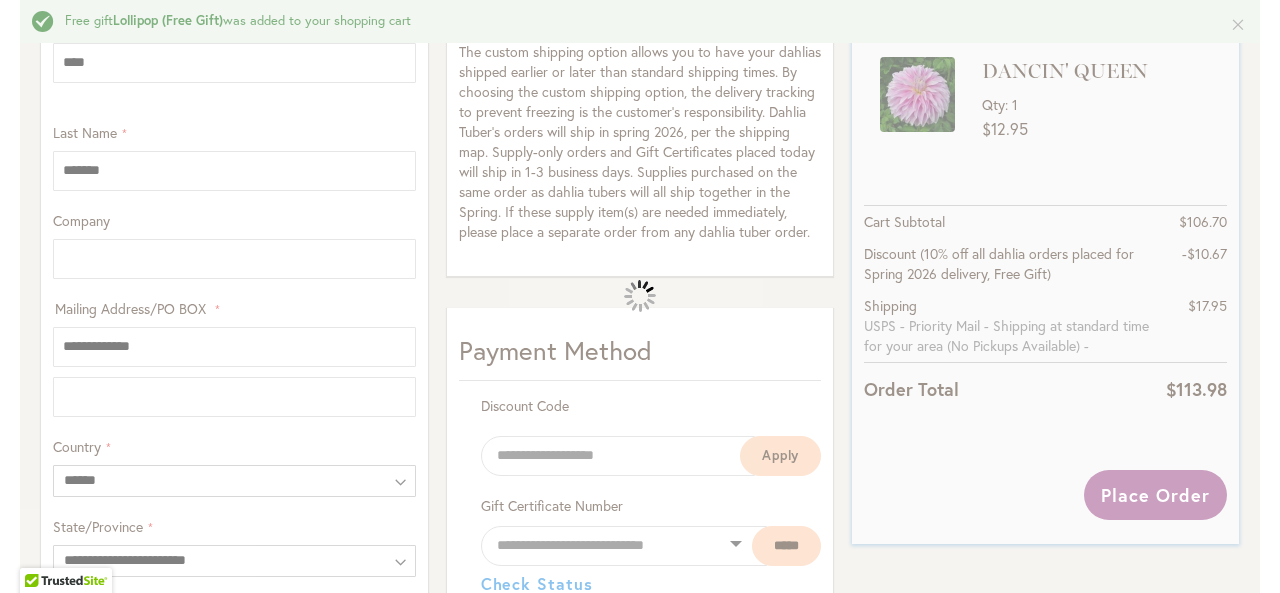 scroll, scrollTop: 313, scrollLeft: 0, axis: vertical 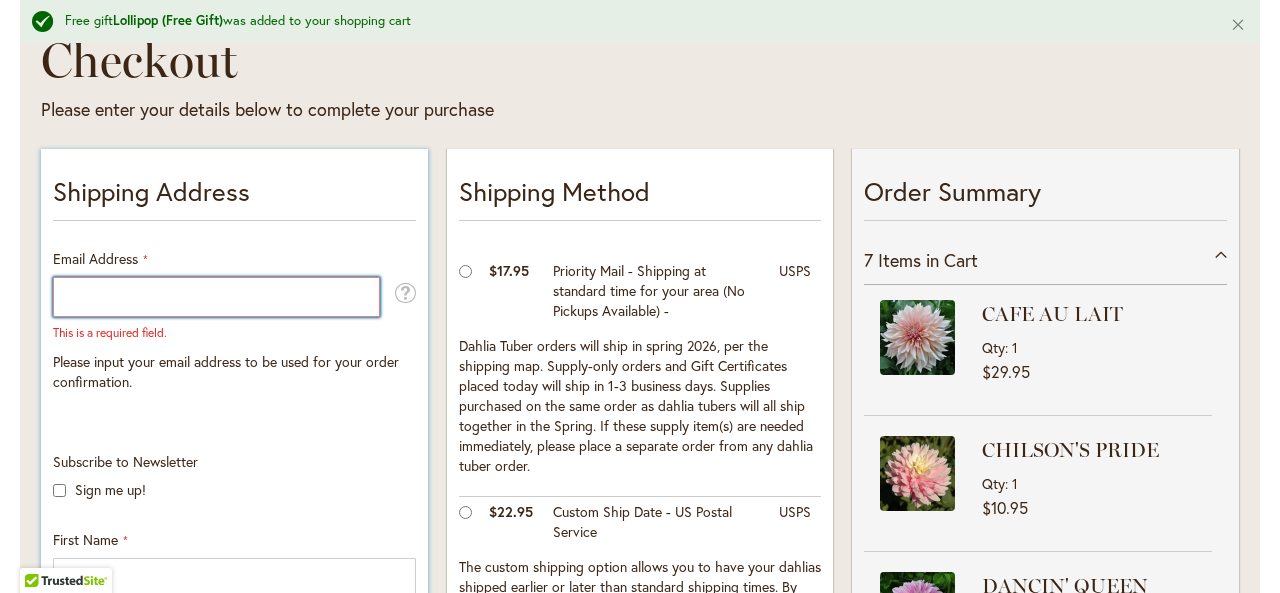 click on "Email Address" at bounding box center (216, 297) 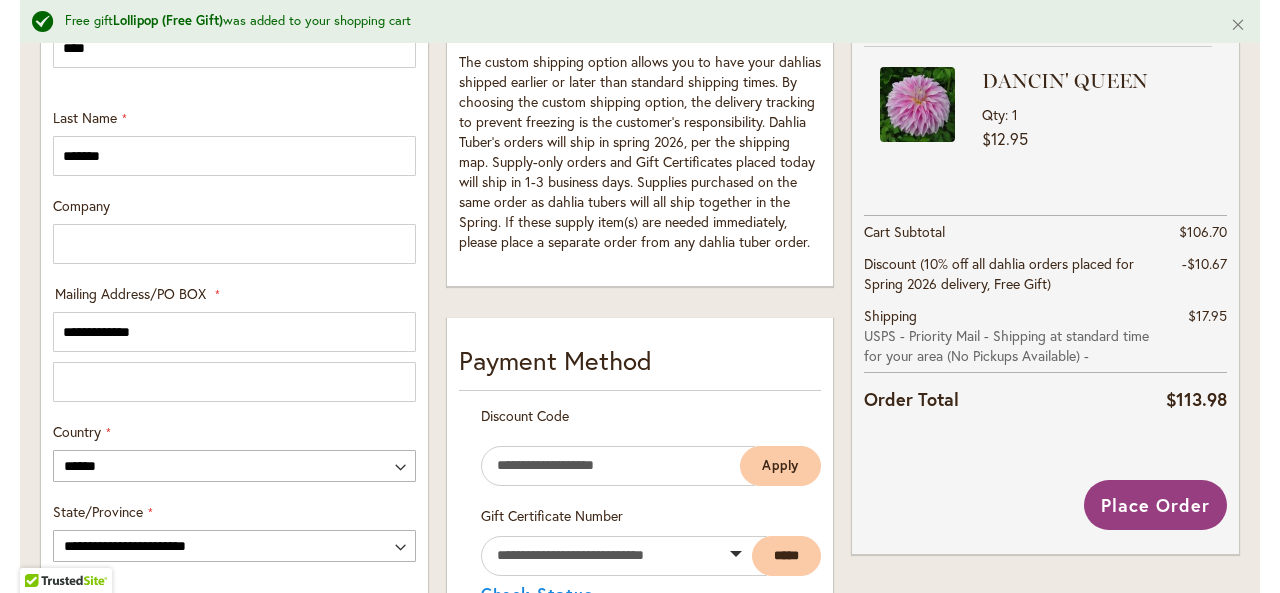 scroll, scrollTop: 913, scrollLeft: 0, axis: vertical 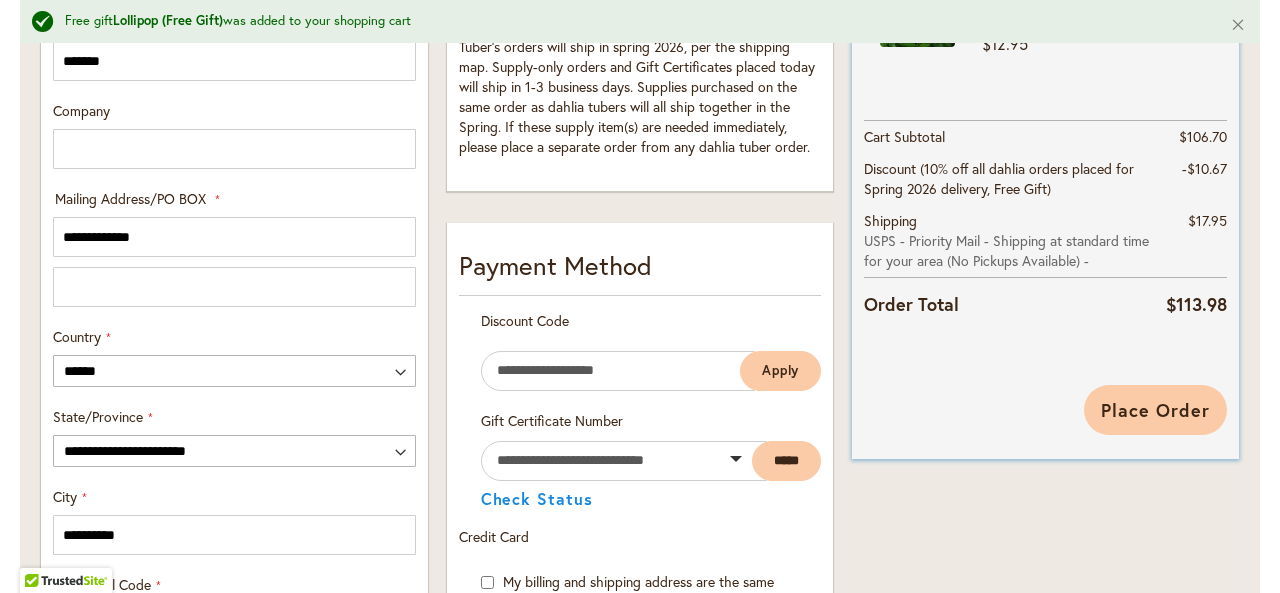click on "Place Order" at bounding box center (1155, 410) 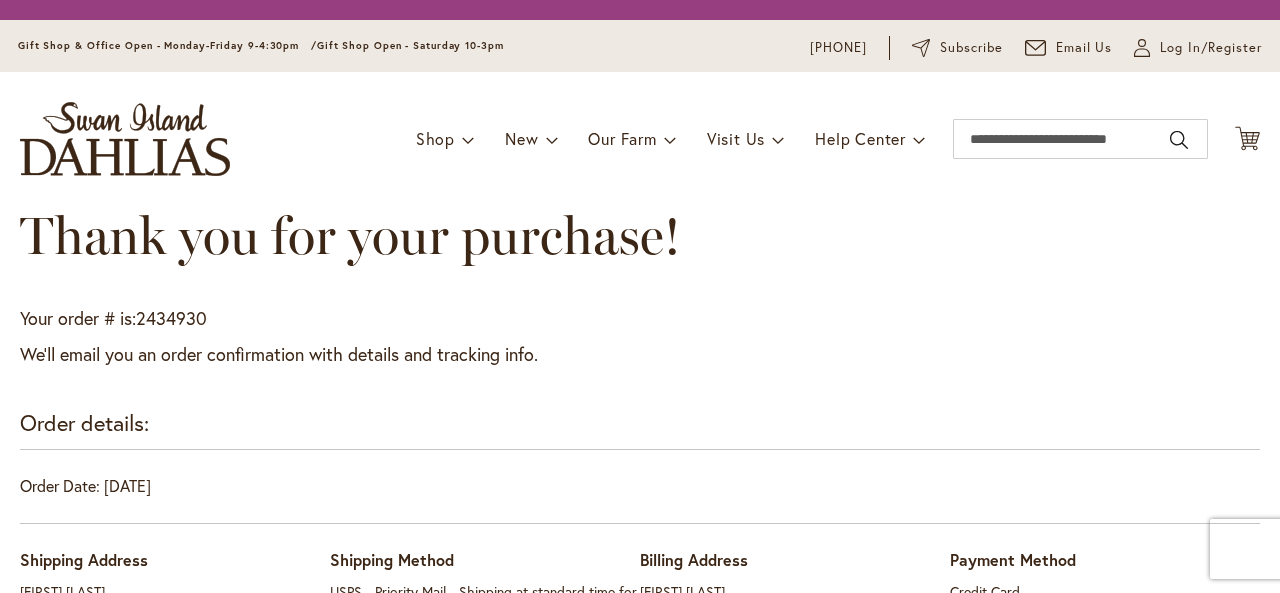 scroll, scrollTop: 0, scrollLeft: 0, axis: both 